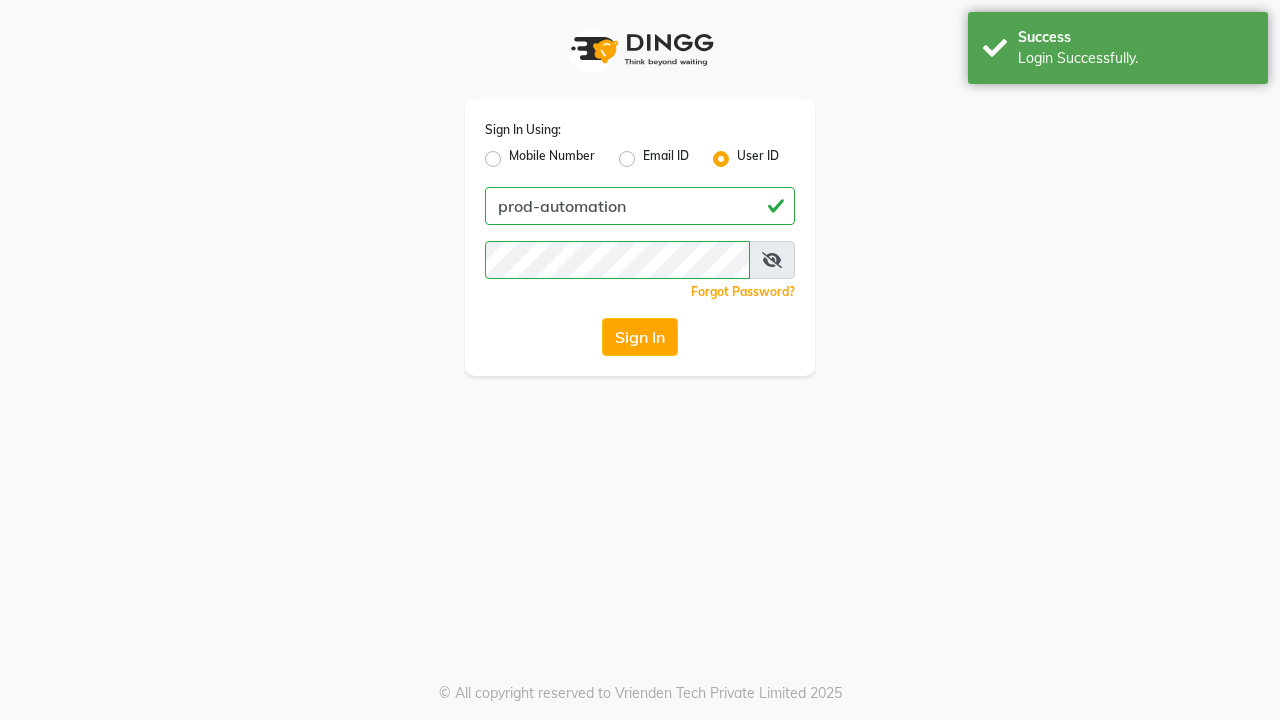 scroll, scrollTop: 0, scrollLeft: 0, axis: both 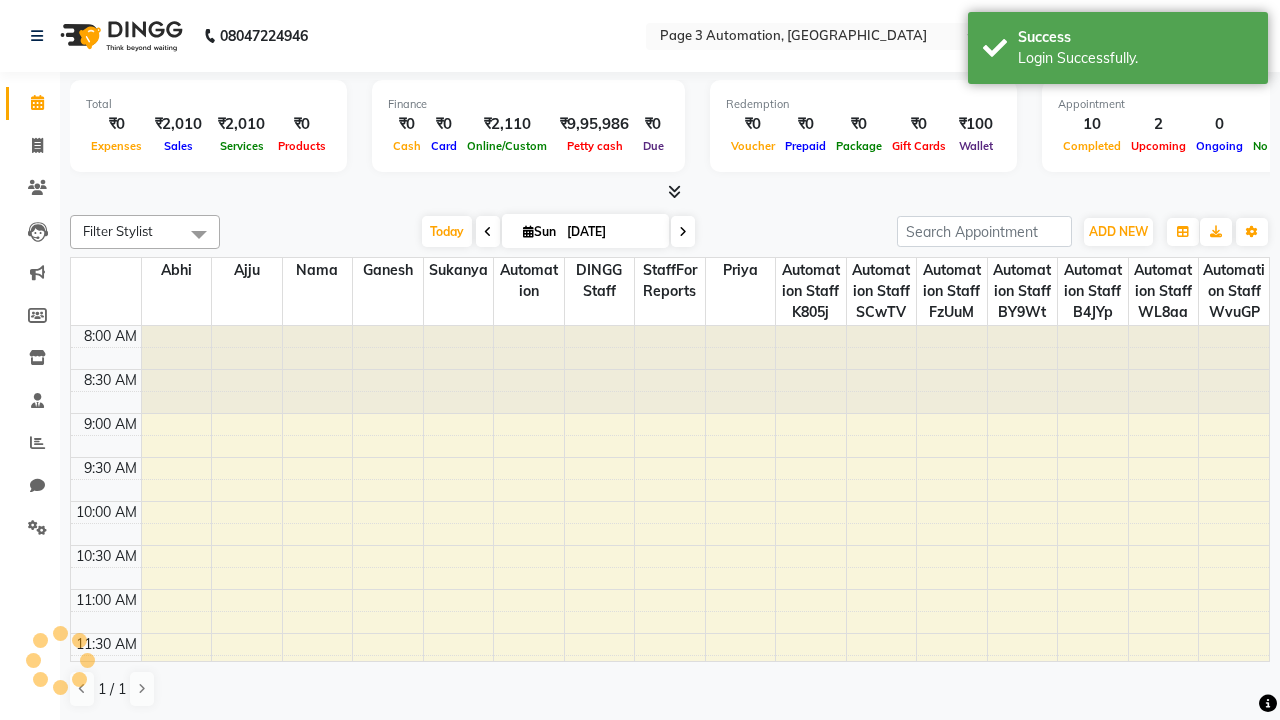 select on "en" 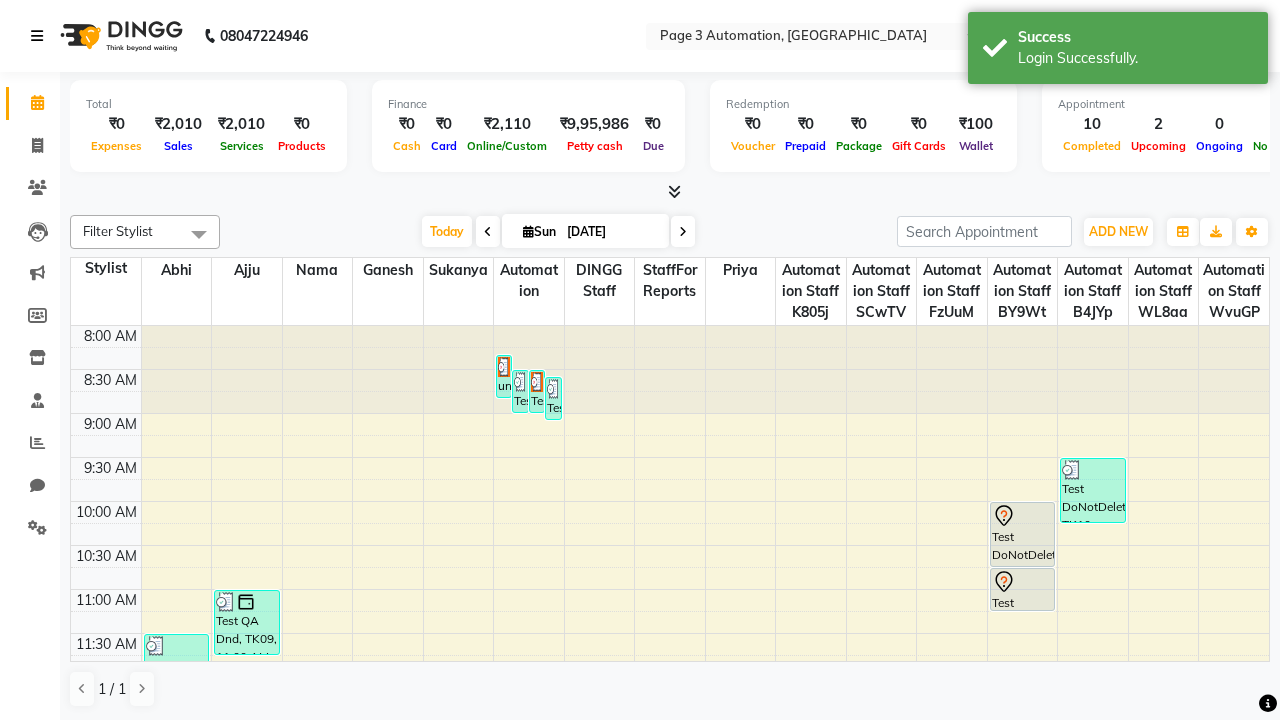 click at bounding box center (37, 36) 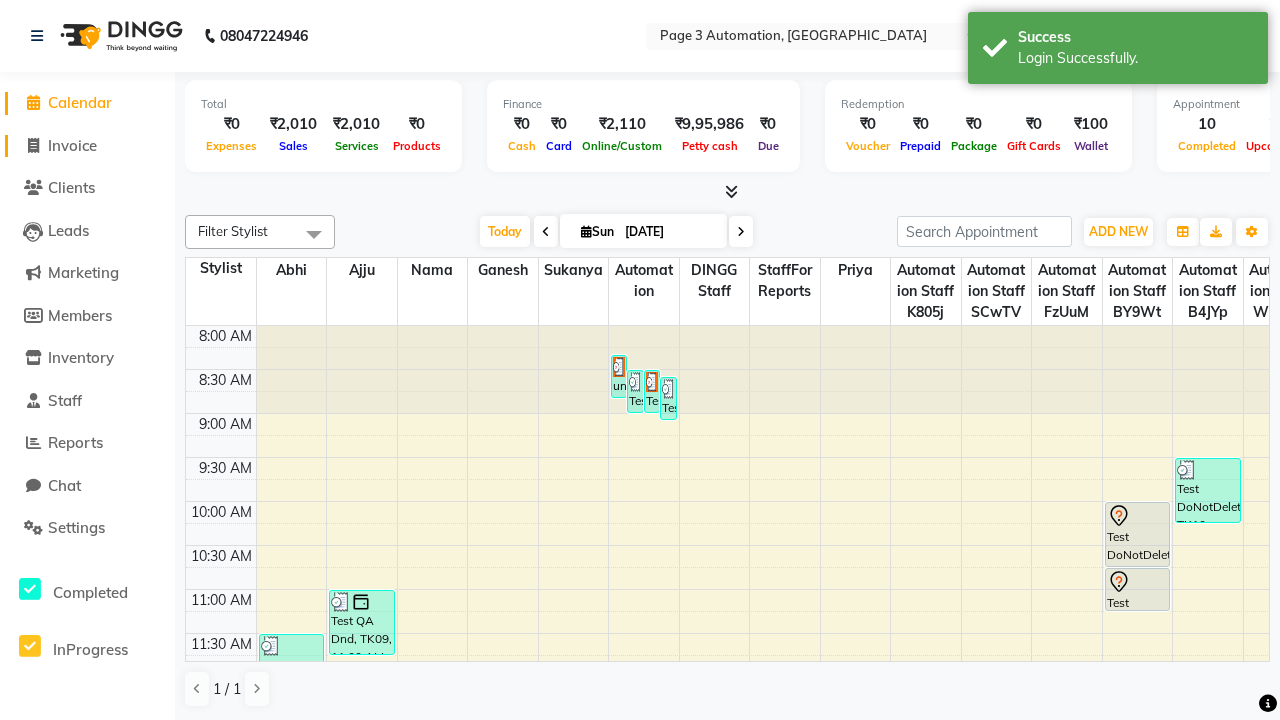 click on "Invoice" 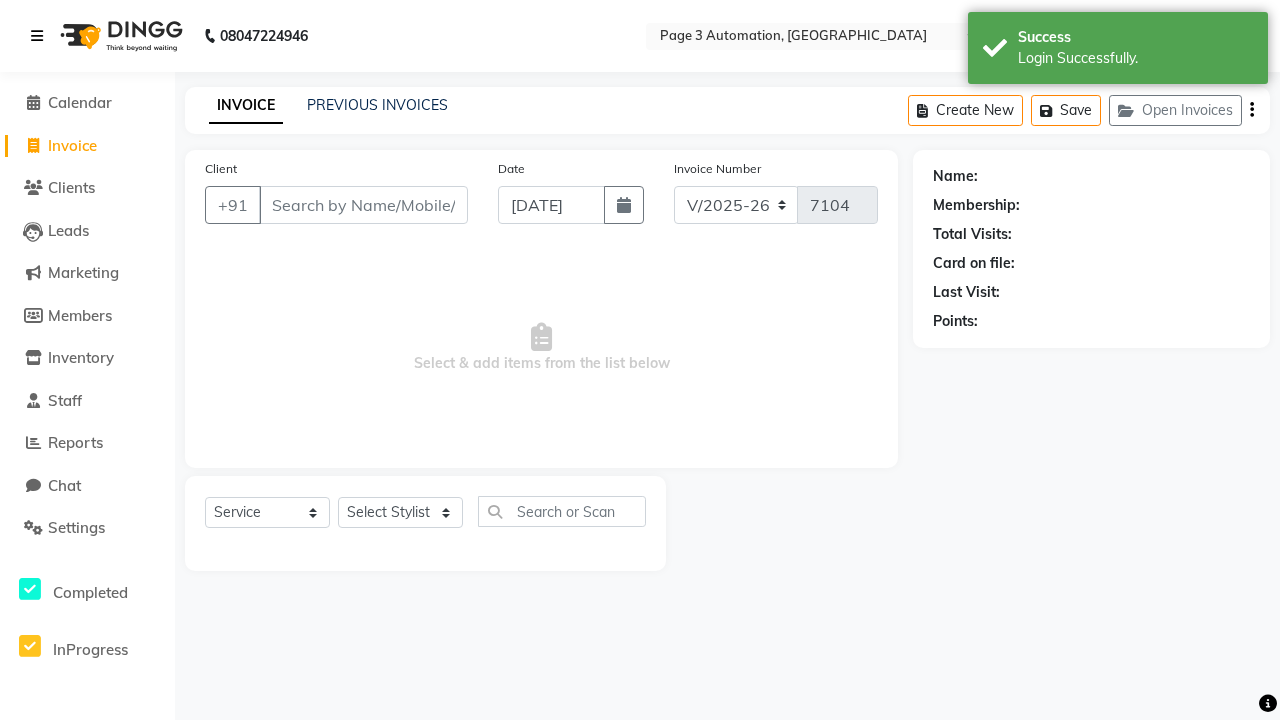 click at bounding box center (37, 36) 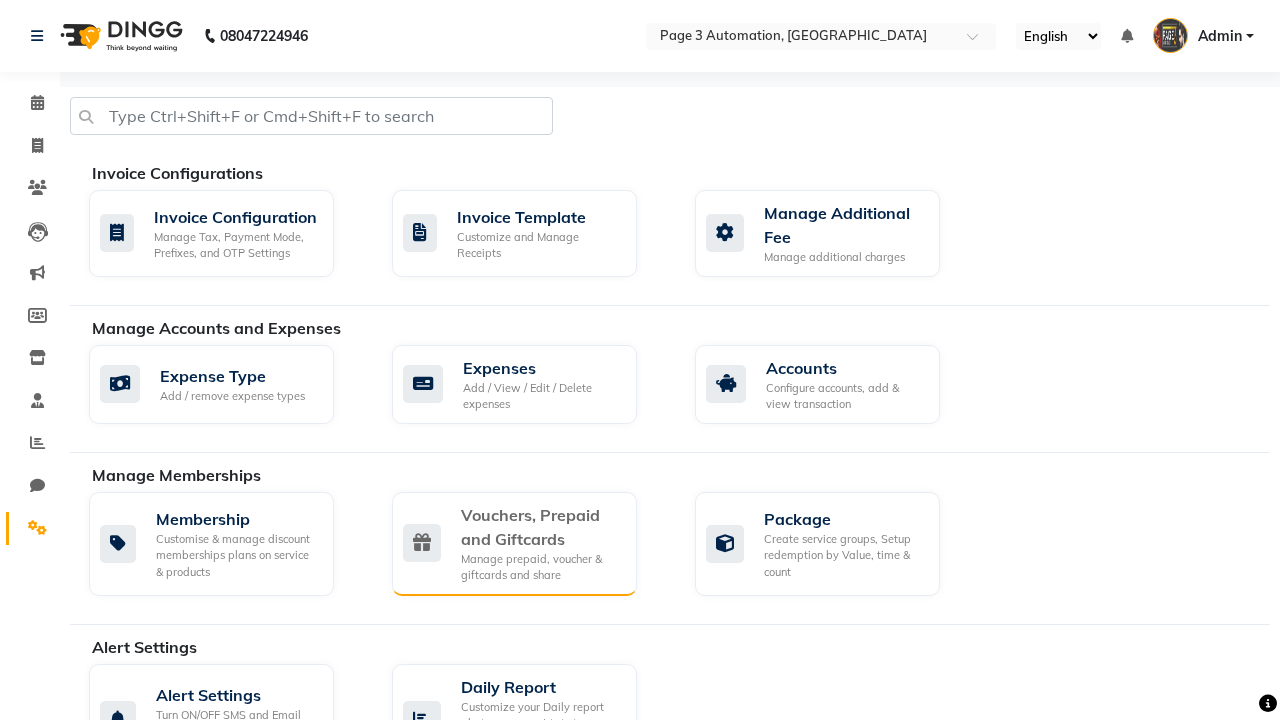 click on "Vouchers, Prepaid and Giftcards" 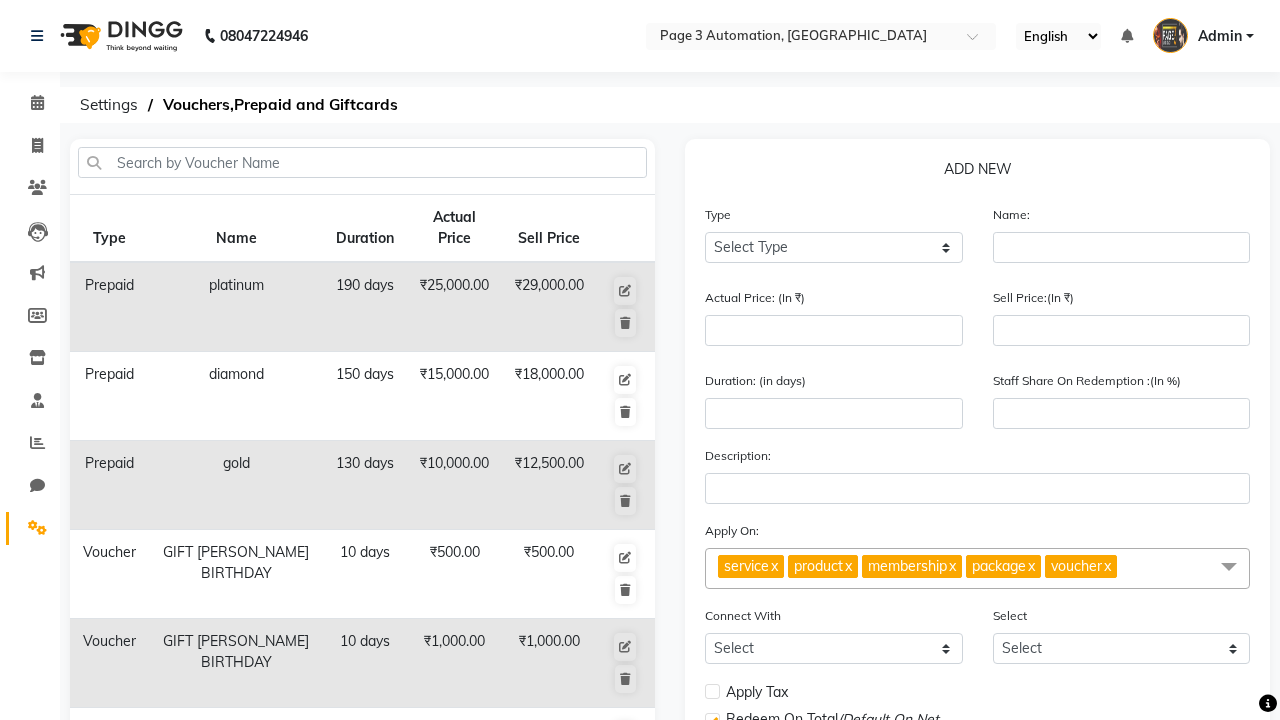 select on "G" 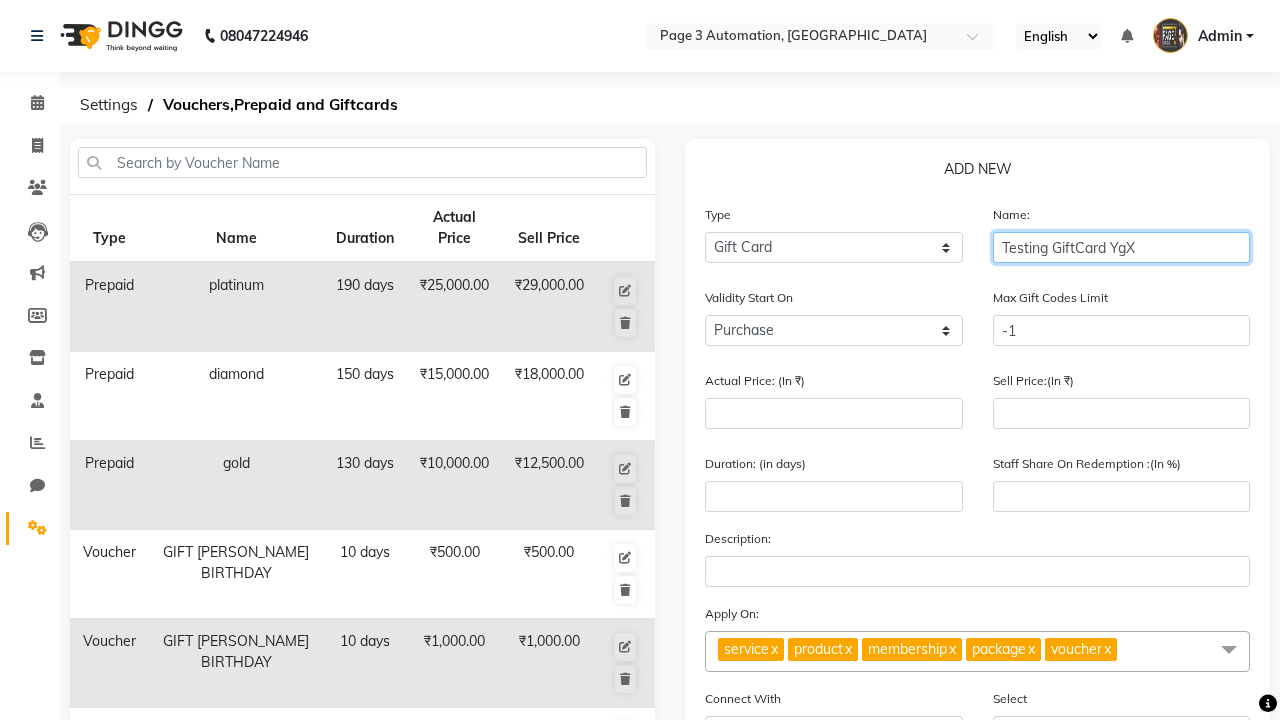 type on "Testing GiftCard YgX" 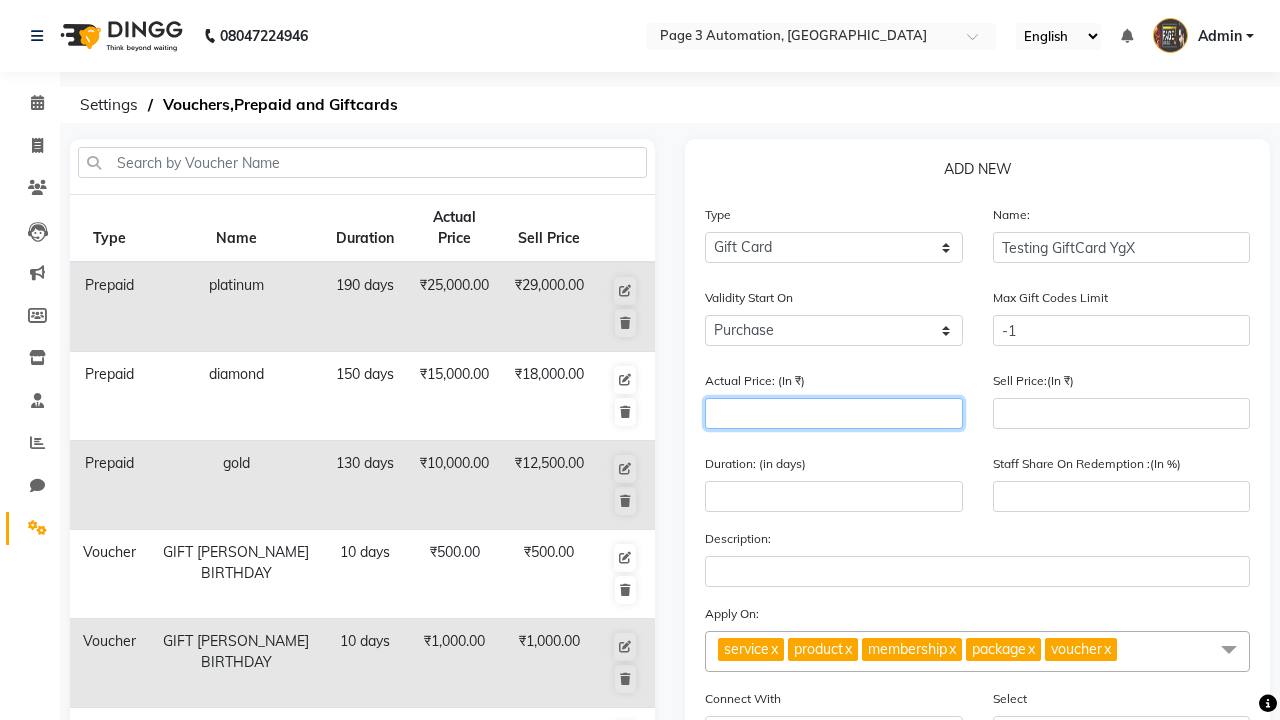 type on "1000" 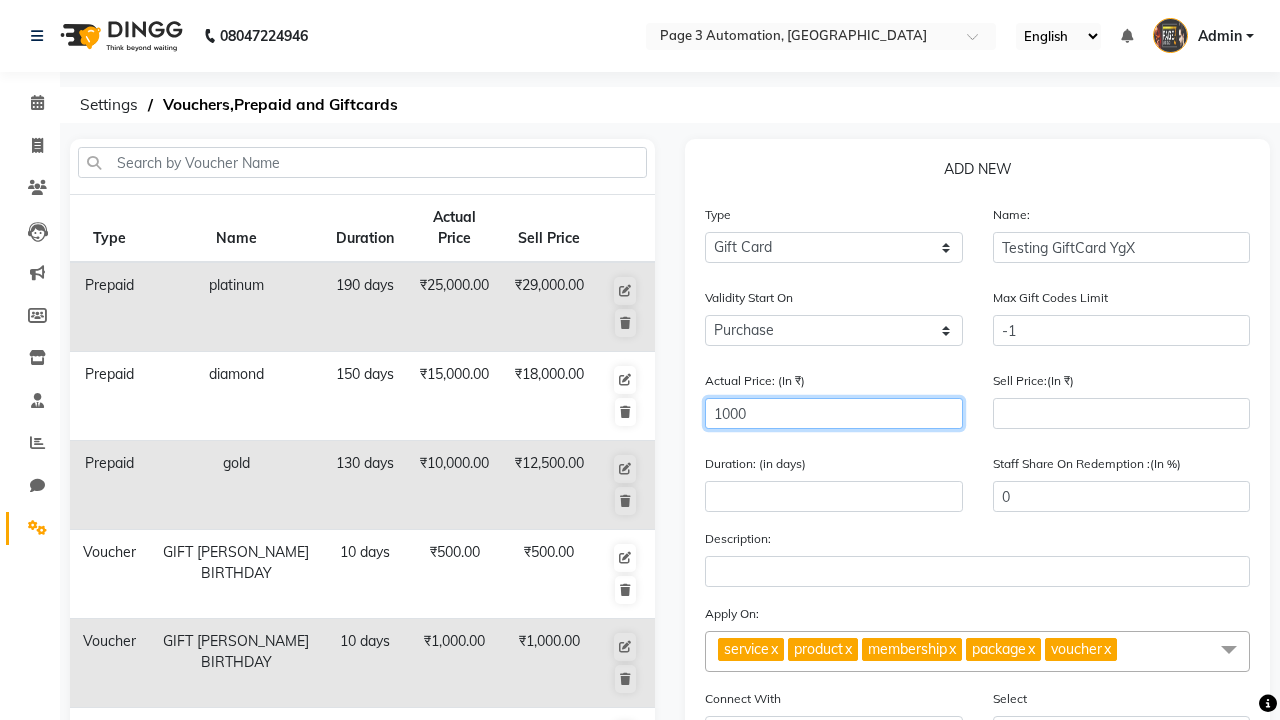 type on "1000" 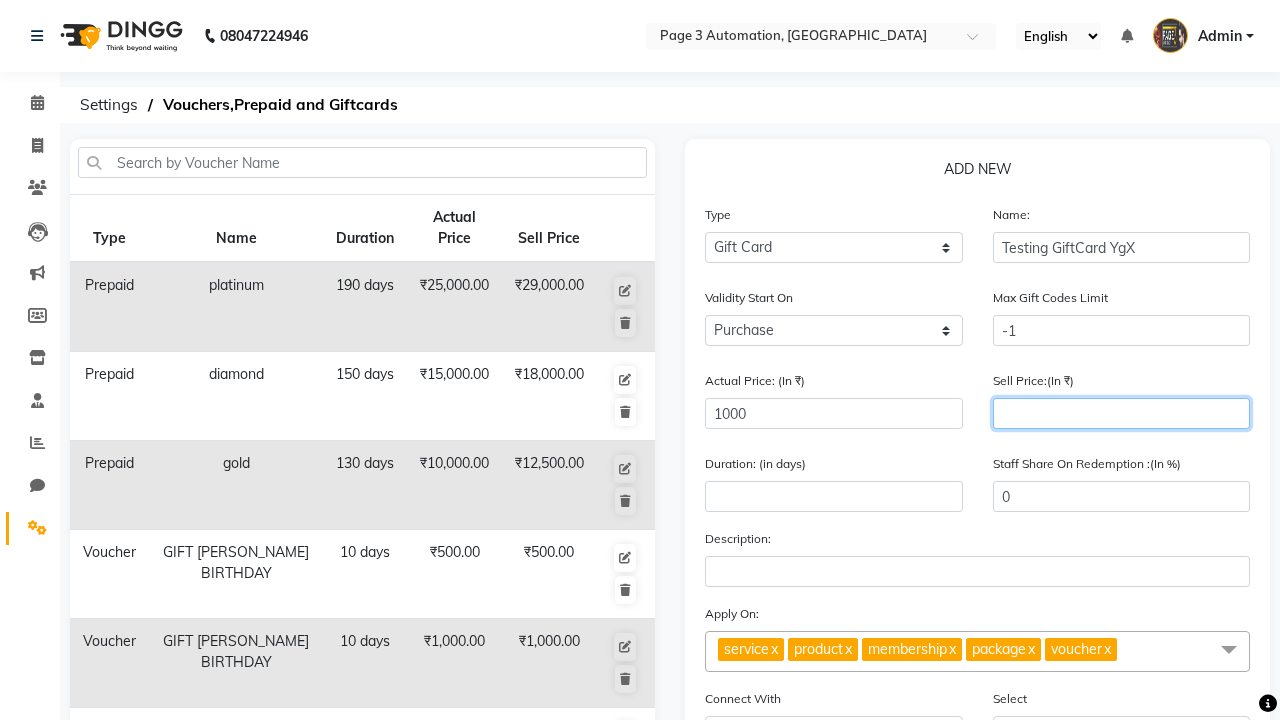 type on "900" 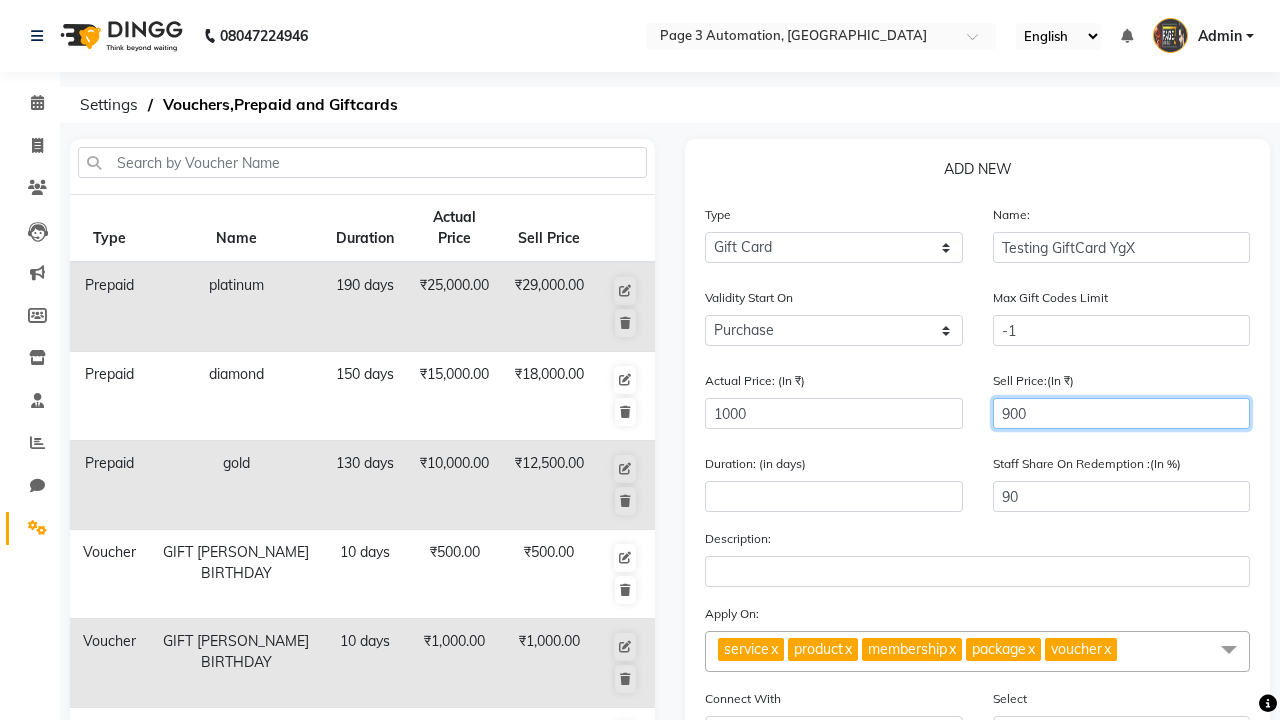 type on "900" 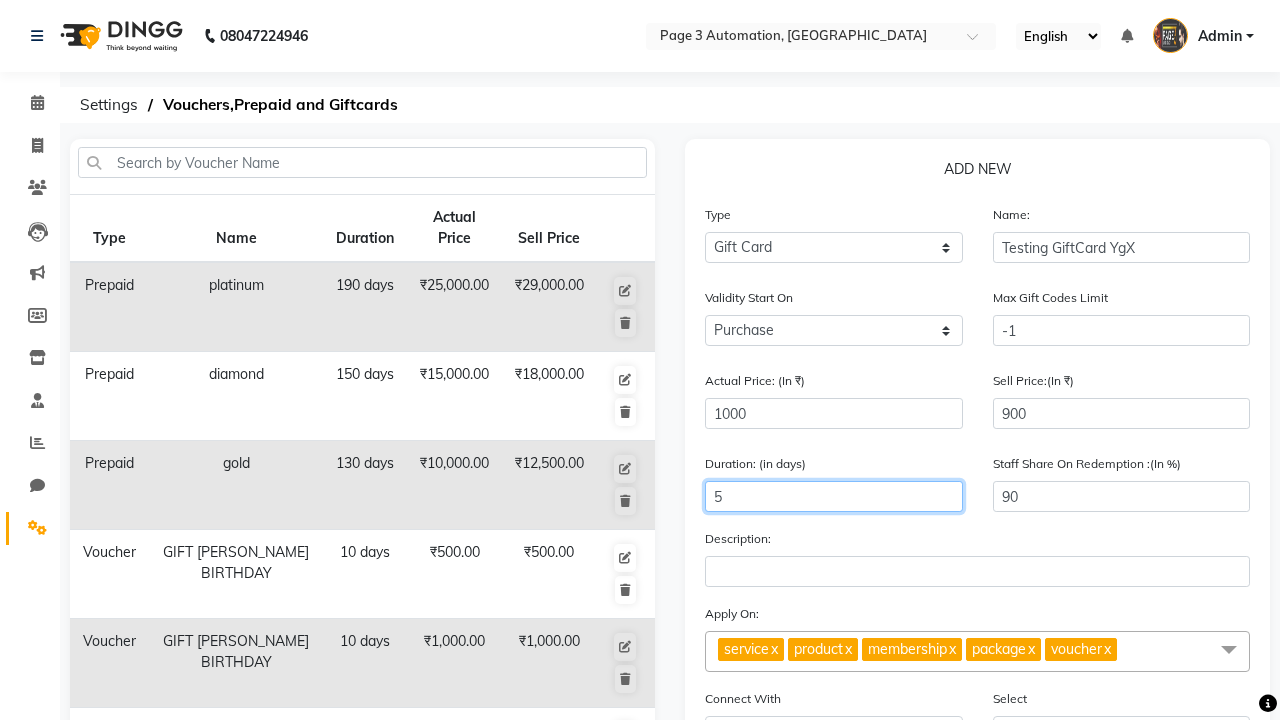type on "5" 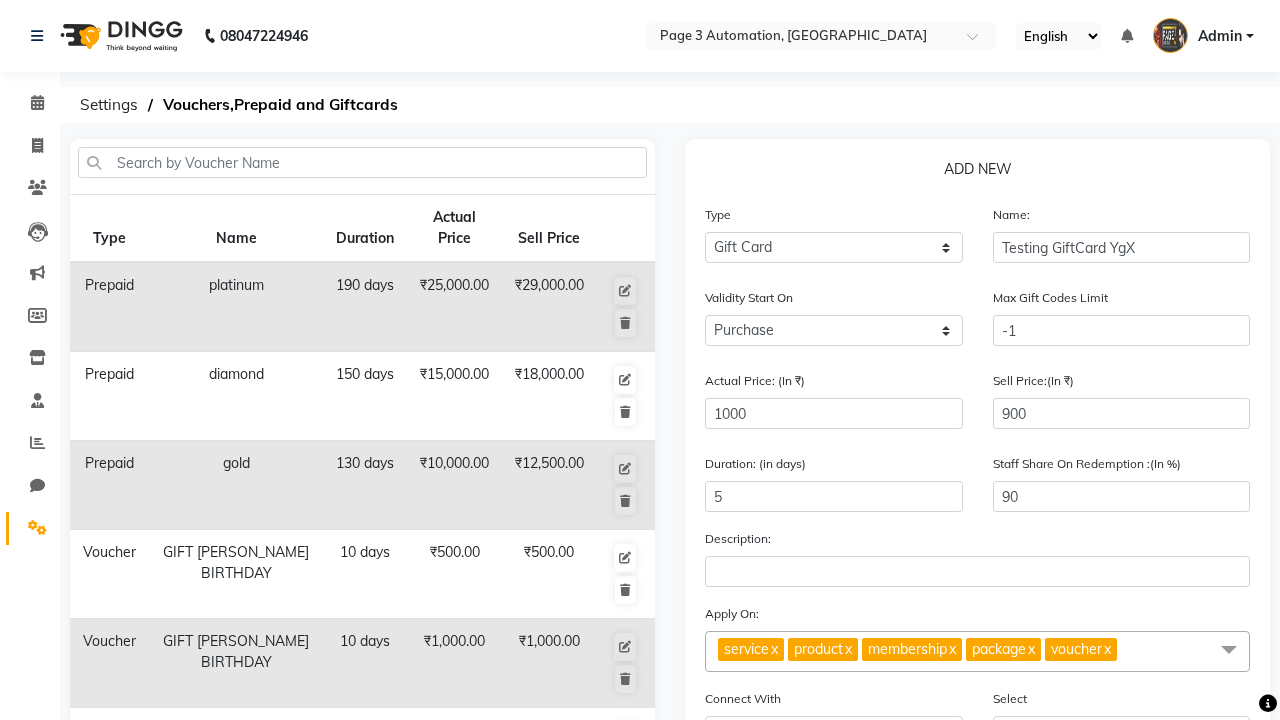 click on "Save" 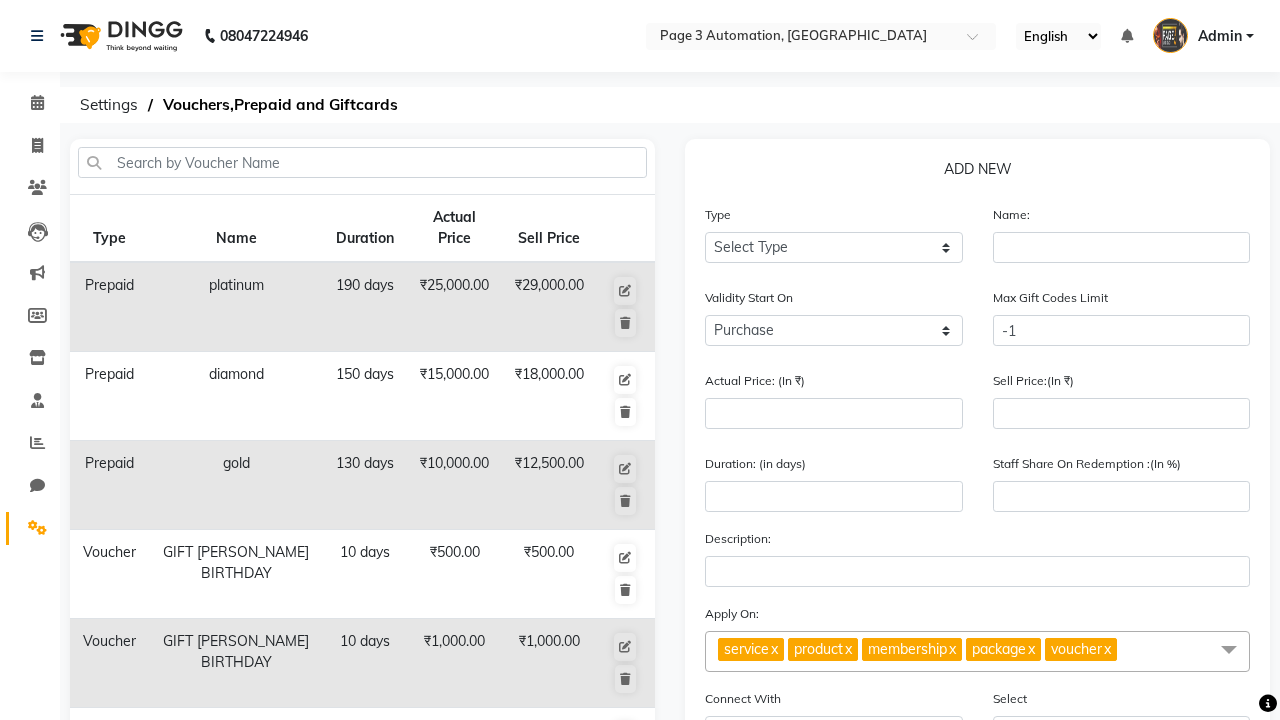scroll, scrollTop: 522, scrollLeft: 0, axis: vertical 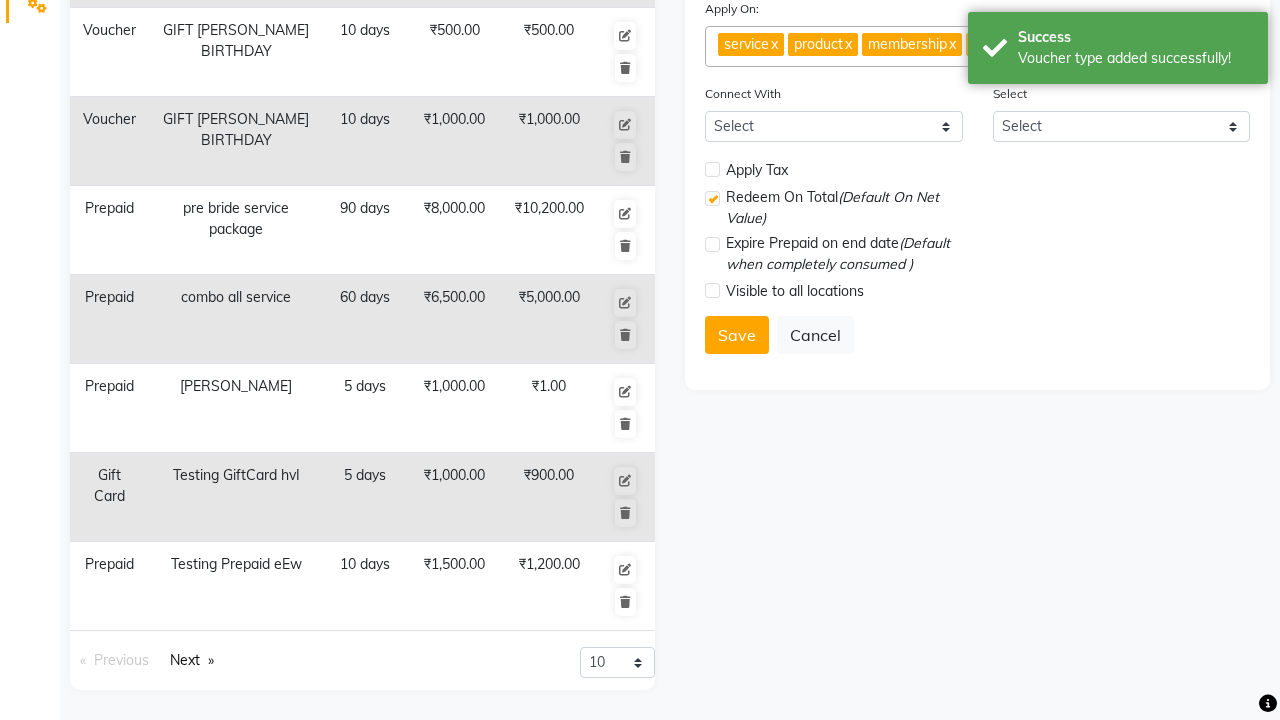 click on "Voucher type added successfully!" at bounding box center [1135, 58] 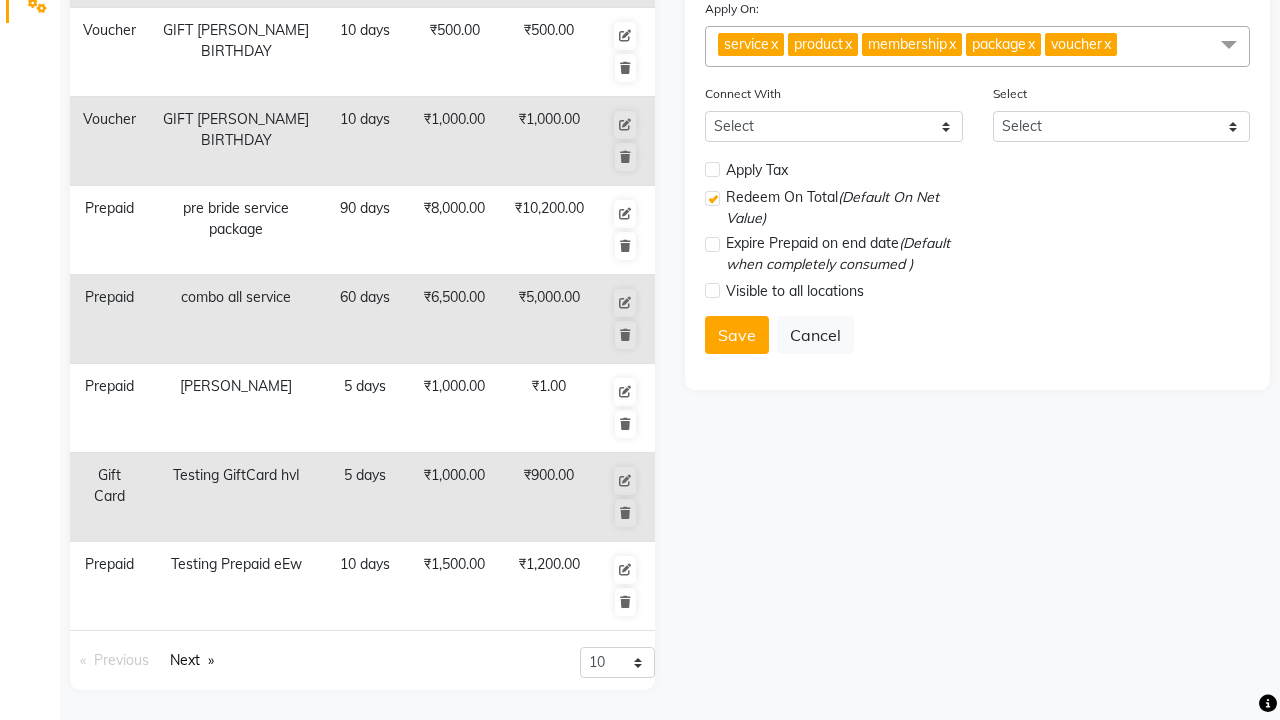 click at bounding box center [37, -486] 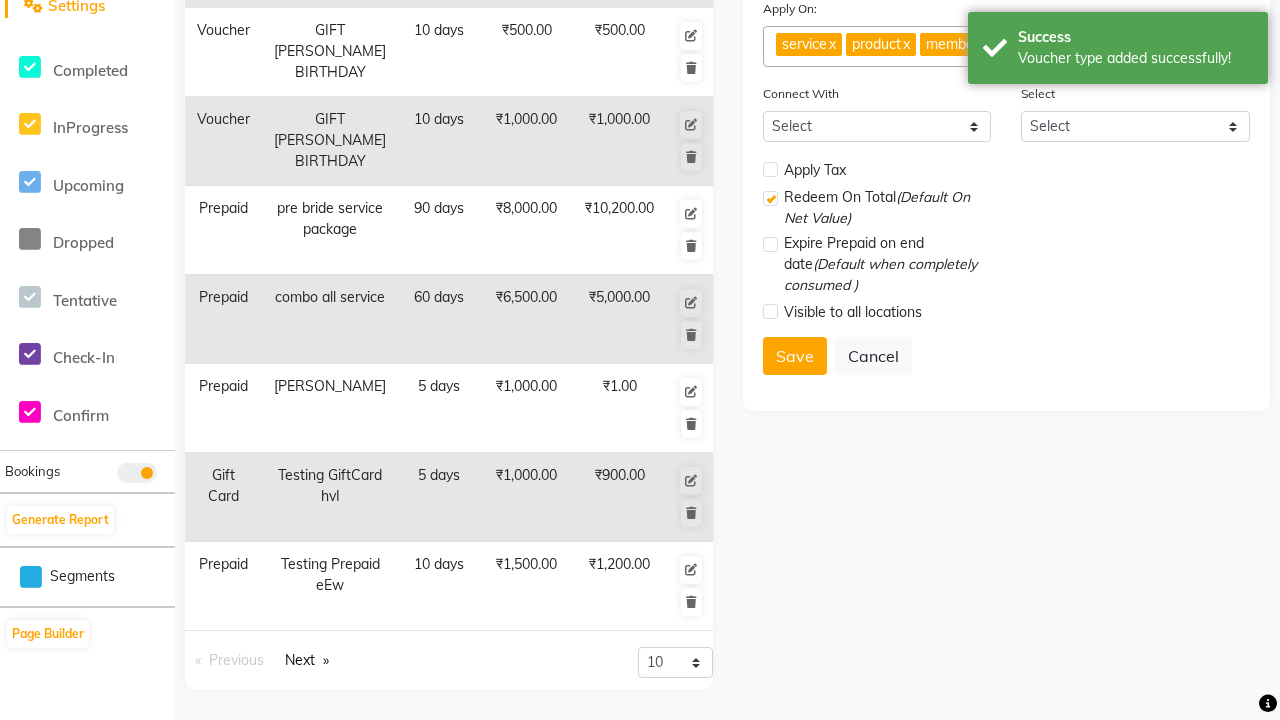 scroll, scrollTop: 0, scrollLeft: 0, axis: both 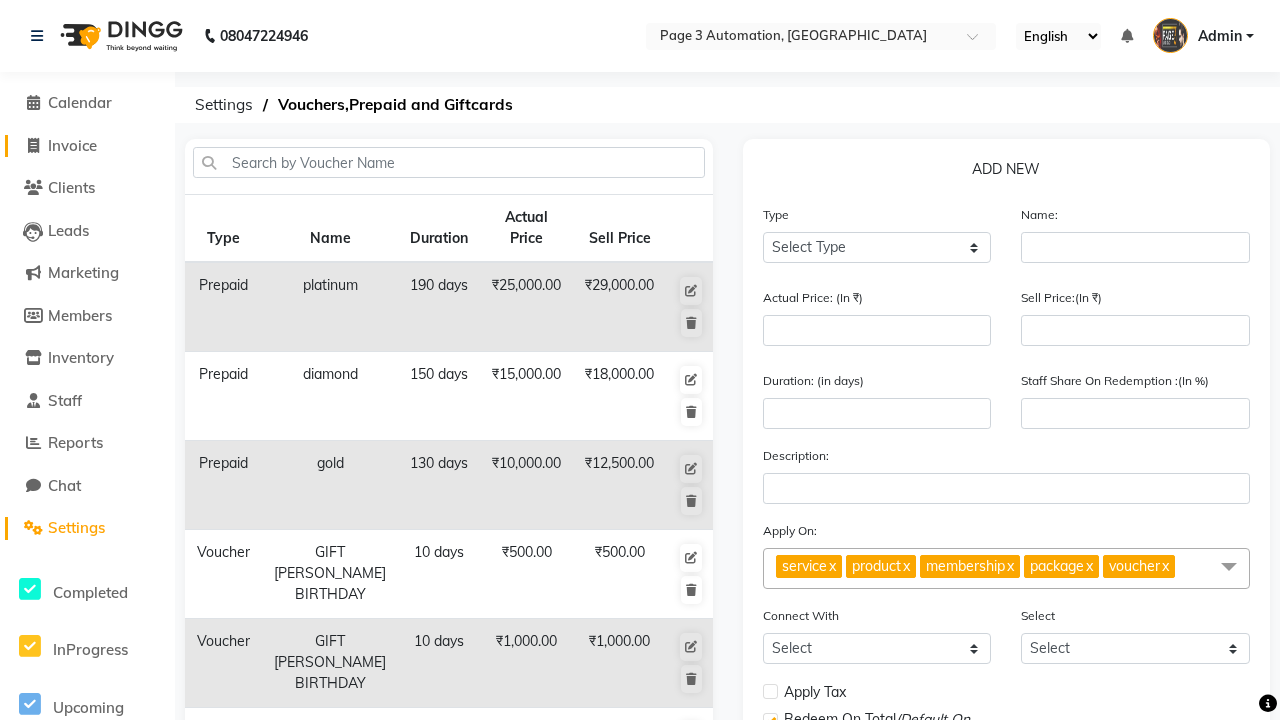 click on "Invoice" 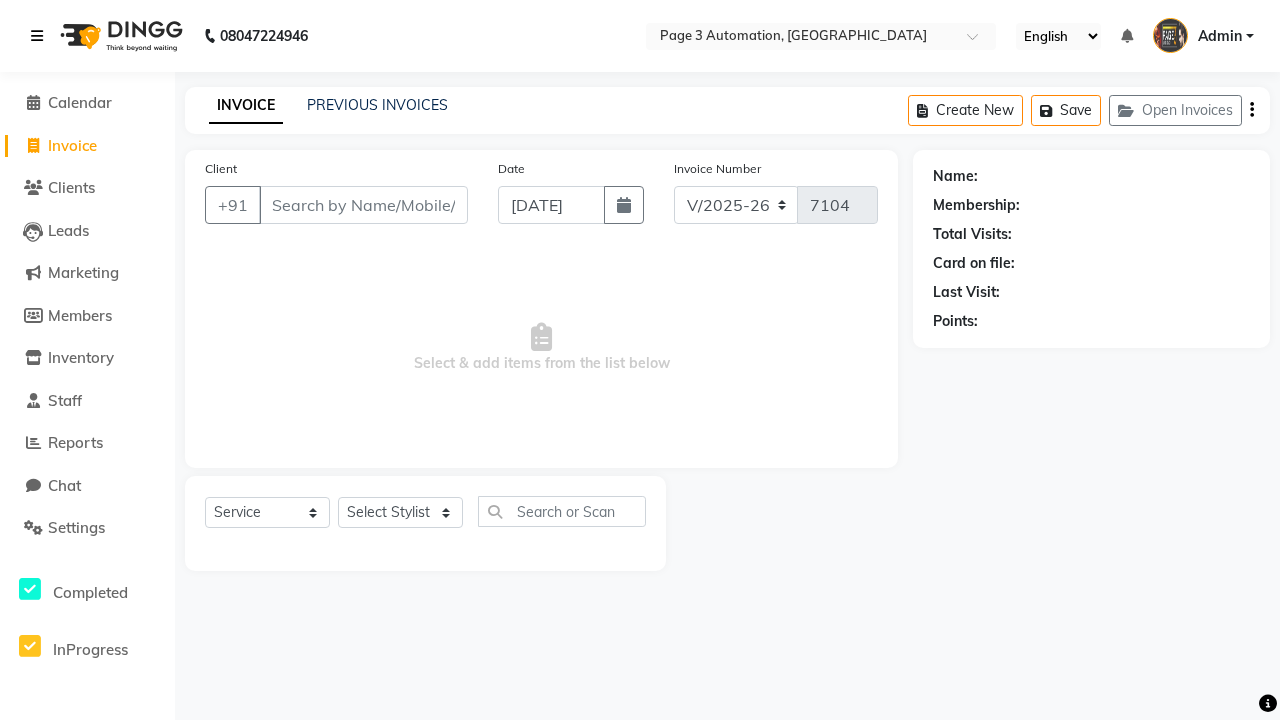 click at bounding box center [37, 36] 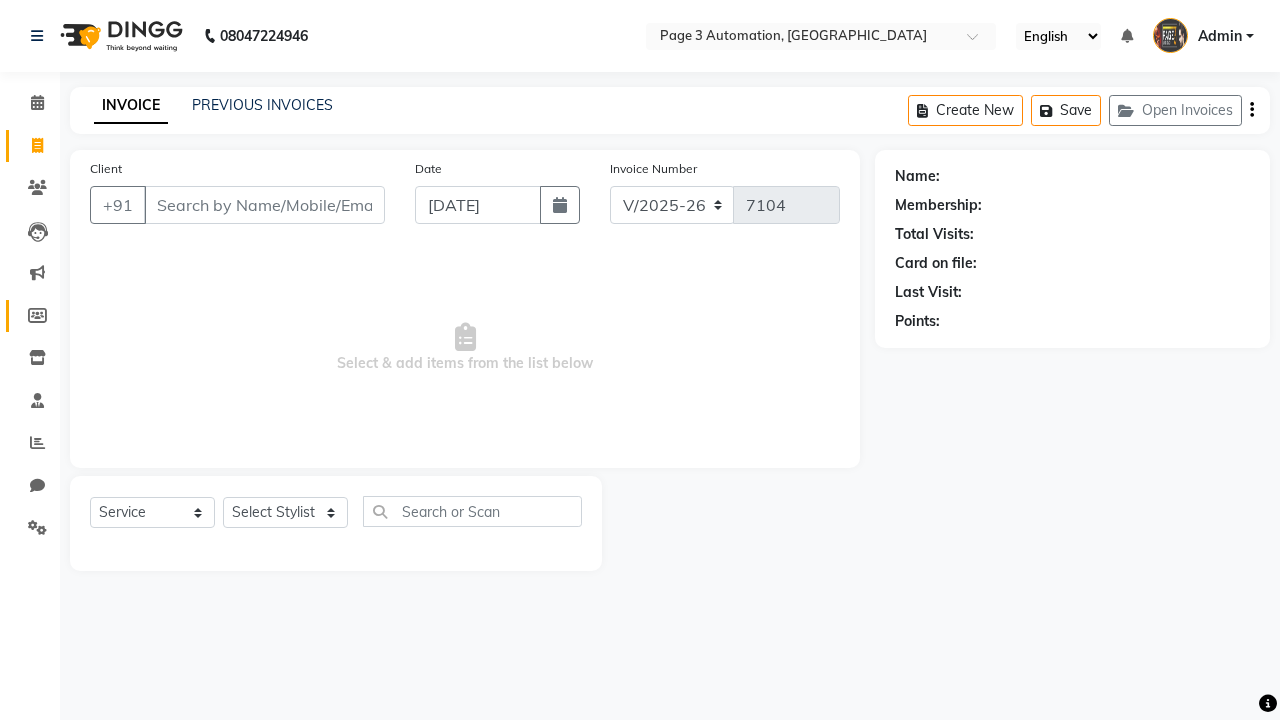 click 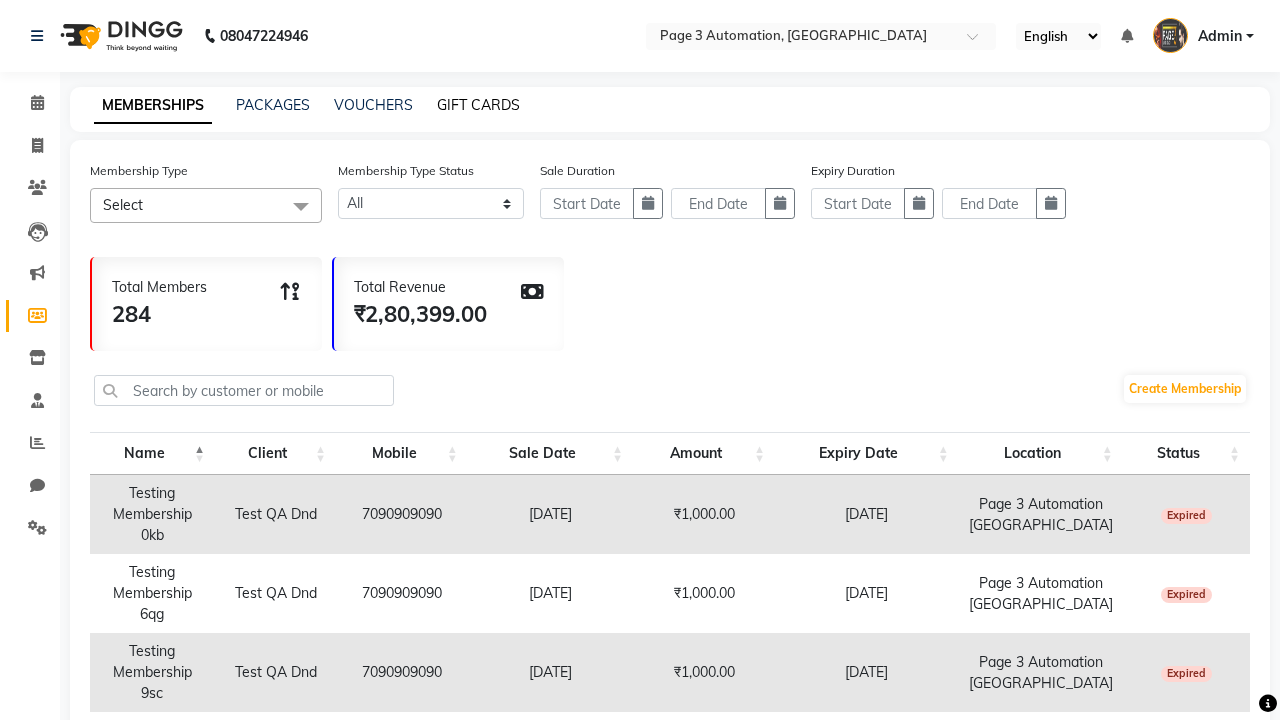 click on "GIFT CARDS" 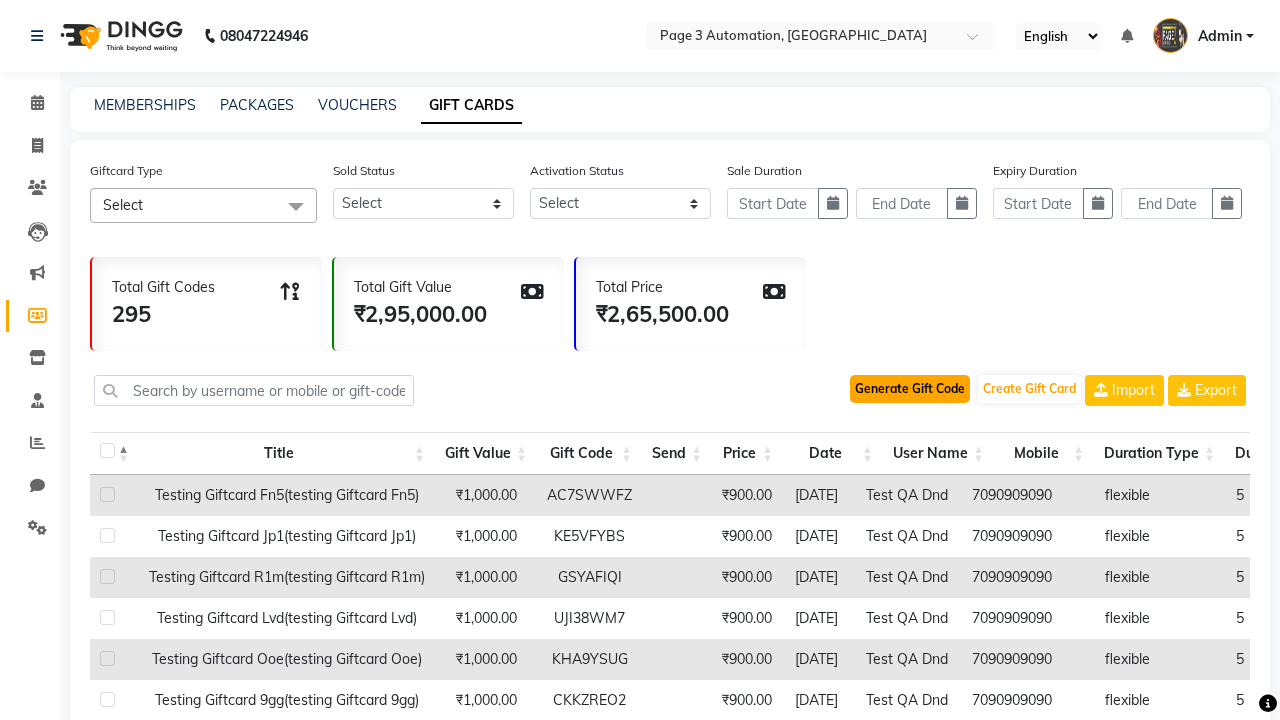 click on "Generate Gift Code" 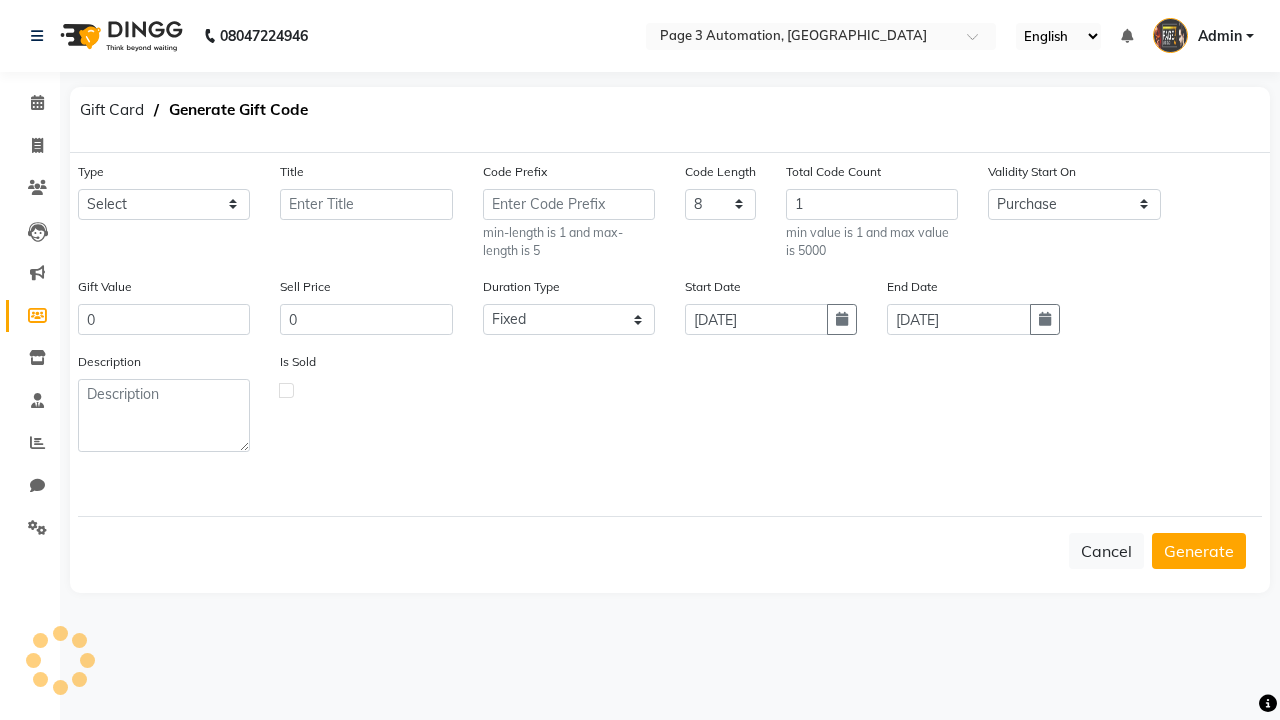 select on "23547" 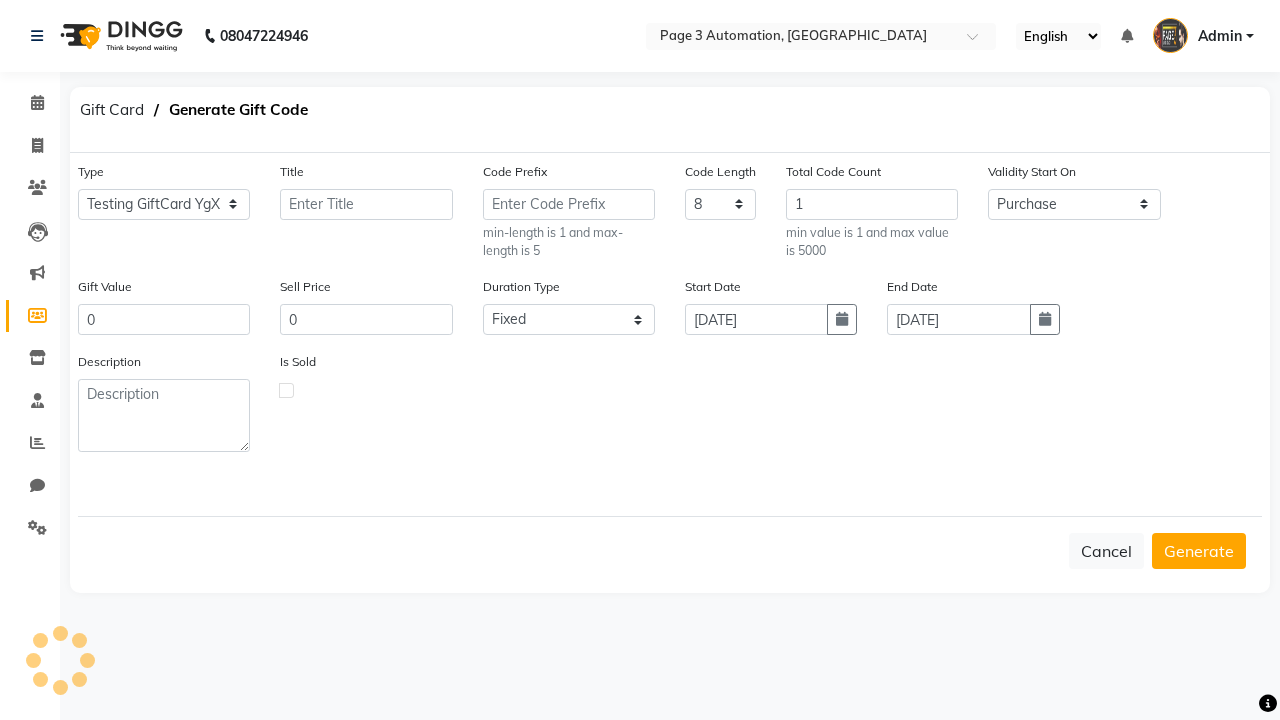type on "Testing GiftCard YgX" 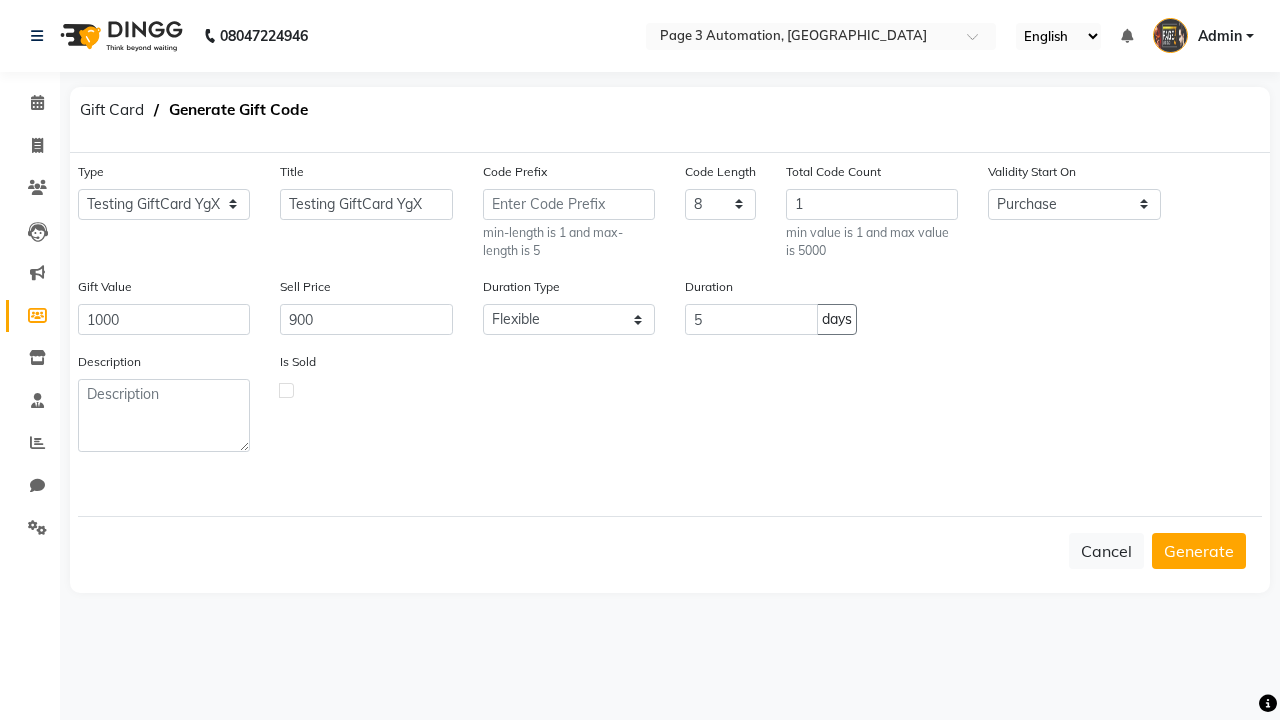 click 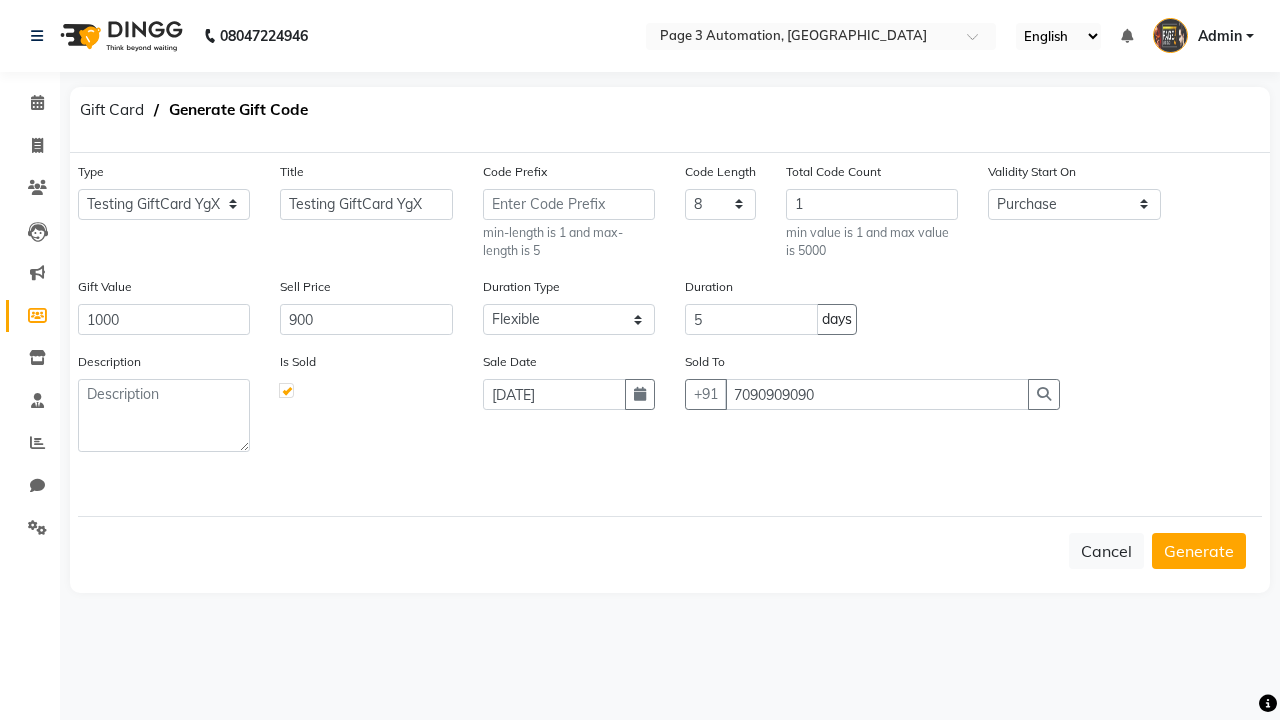 type on "7090909090" 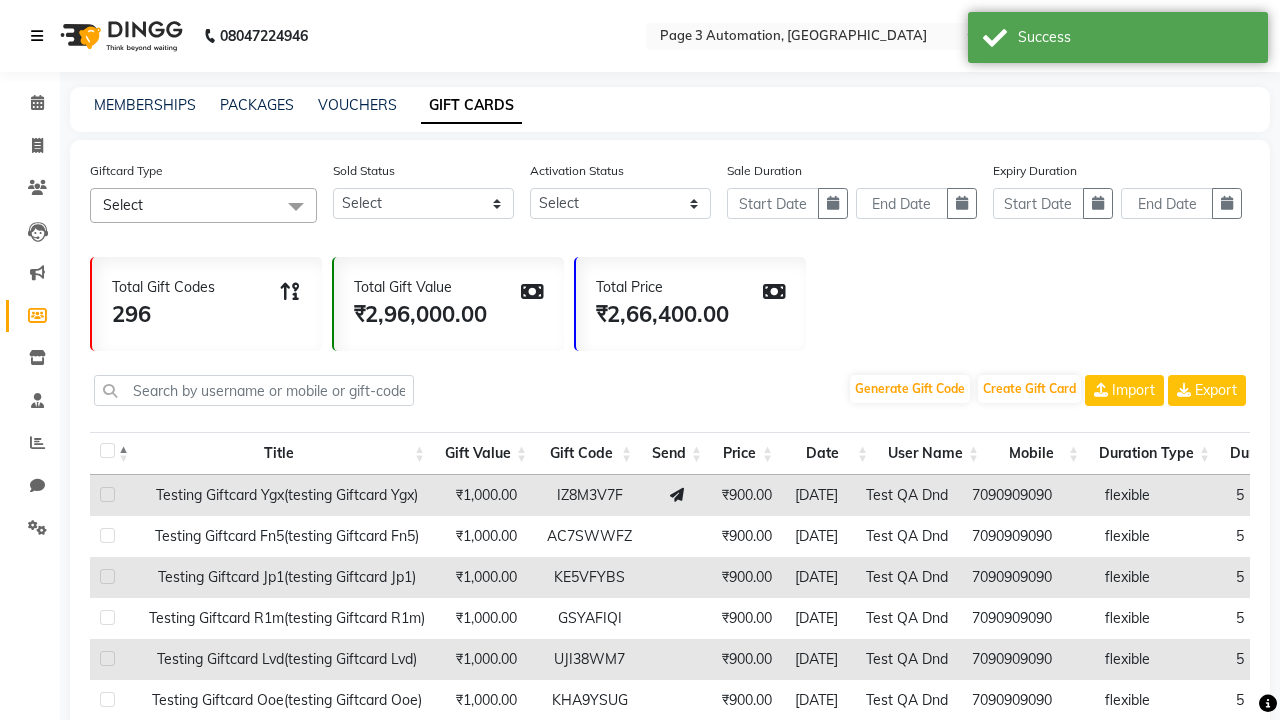 click at bounding box center (37, 36) 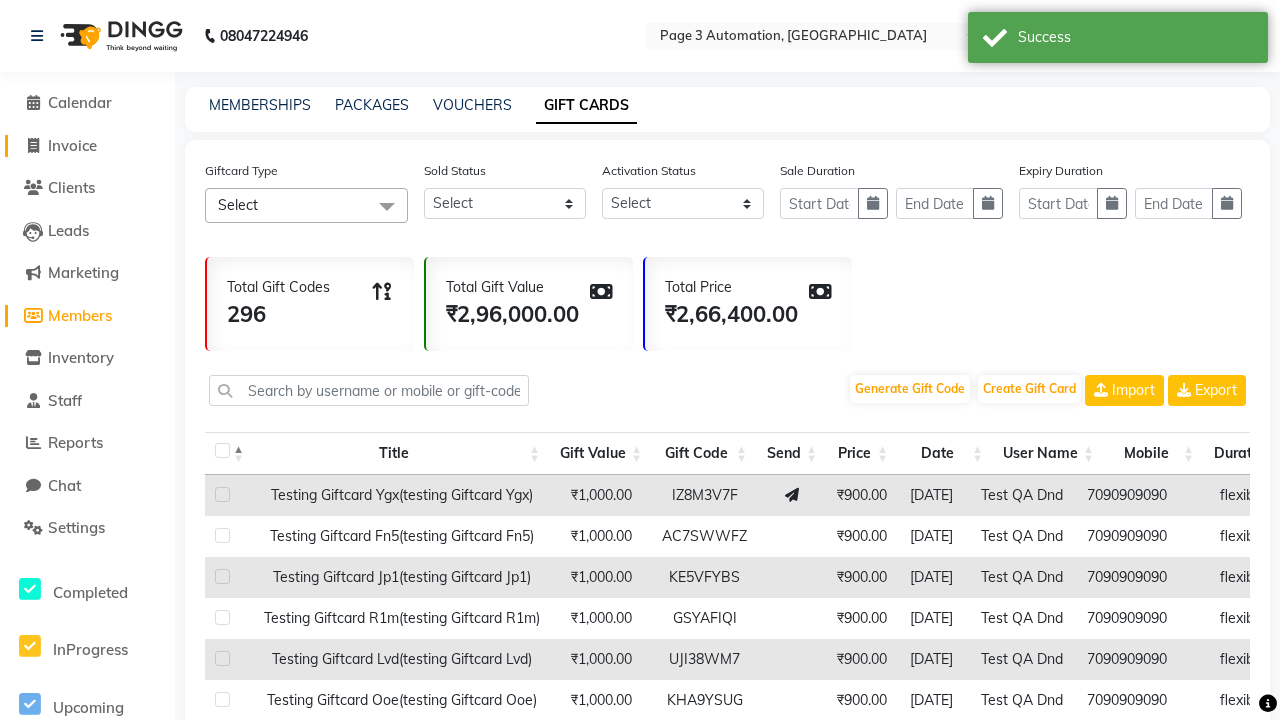 click on "Invoice" 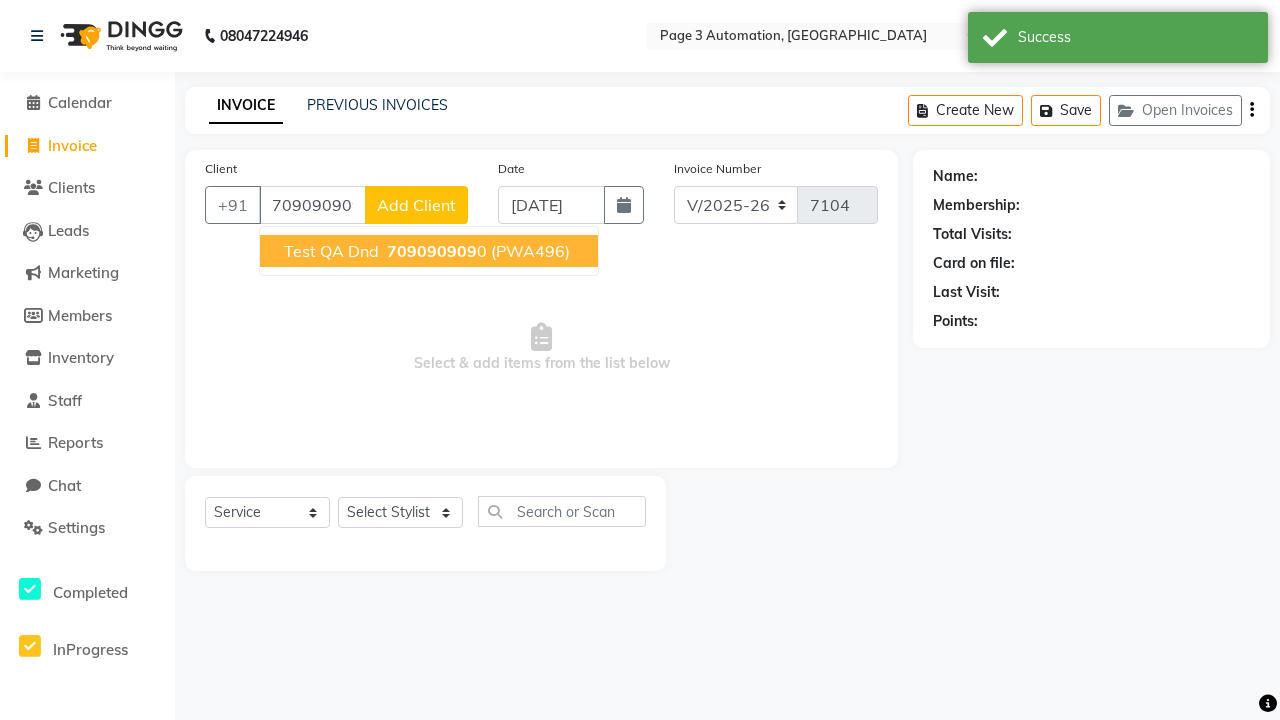 click on "709090909" at bounding box center [432, 251] 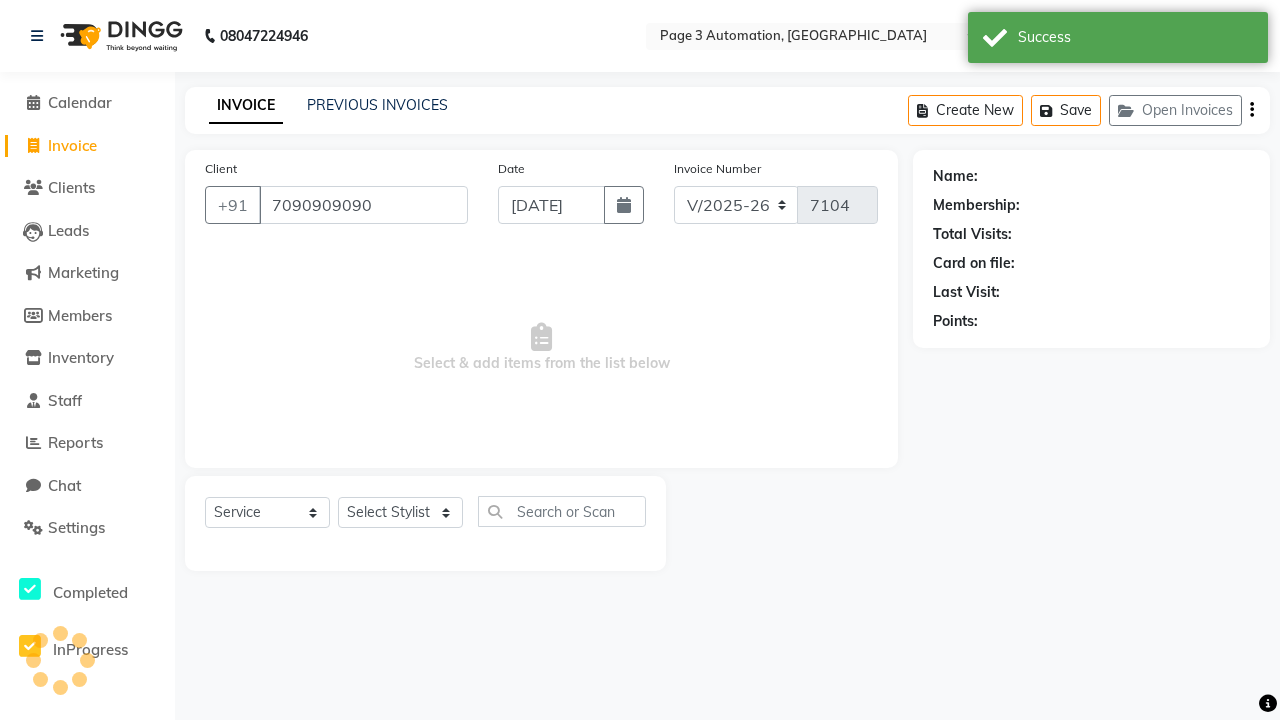 type on "7090909090" 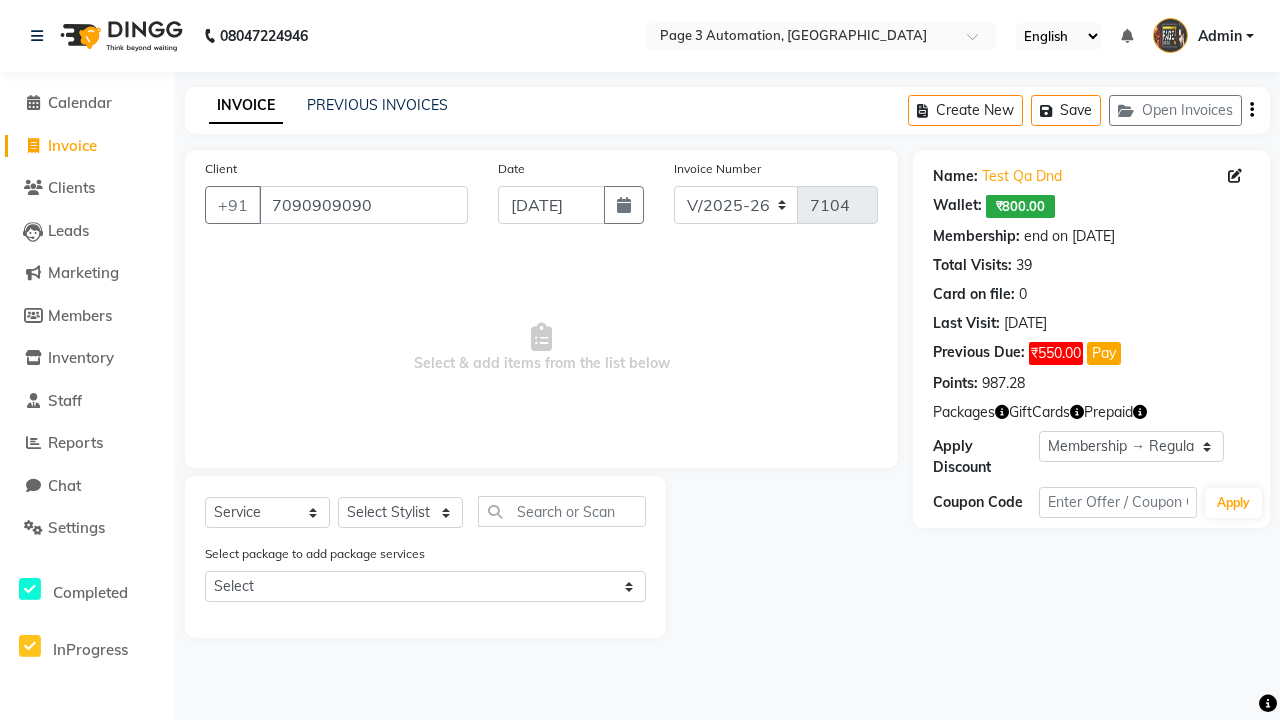 select on "0:" 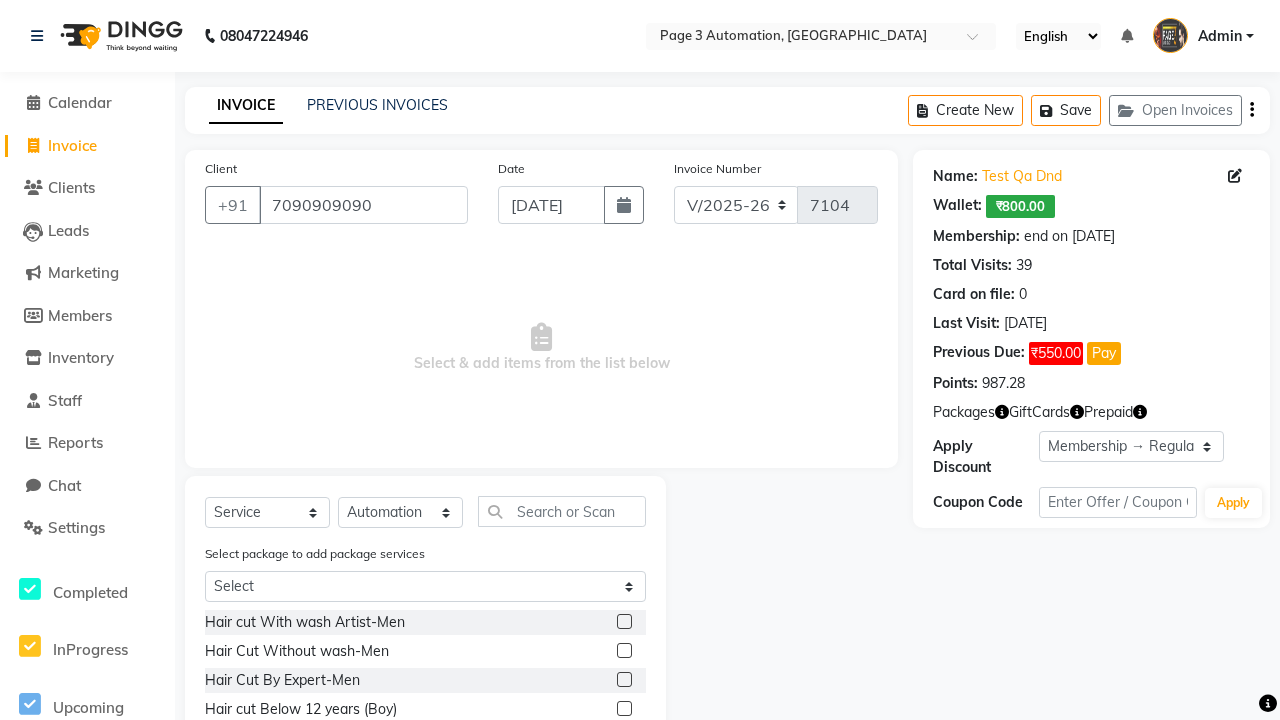 click 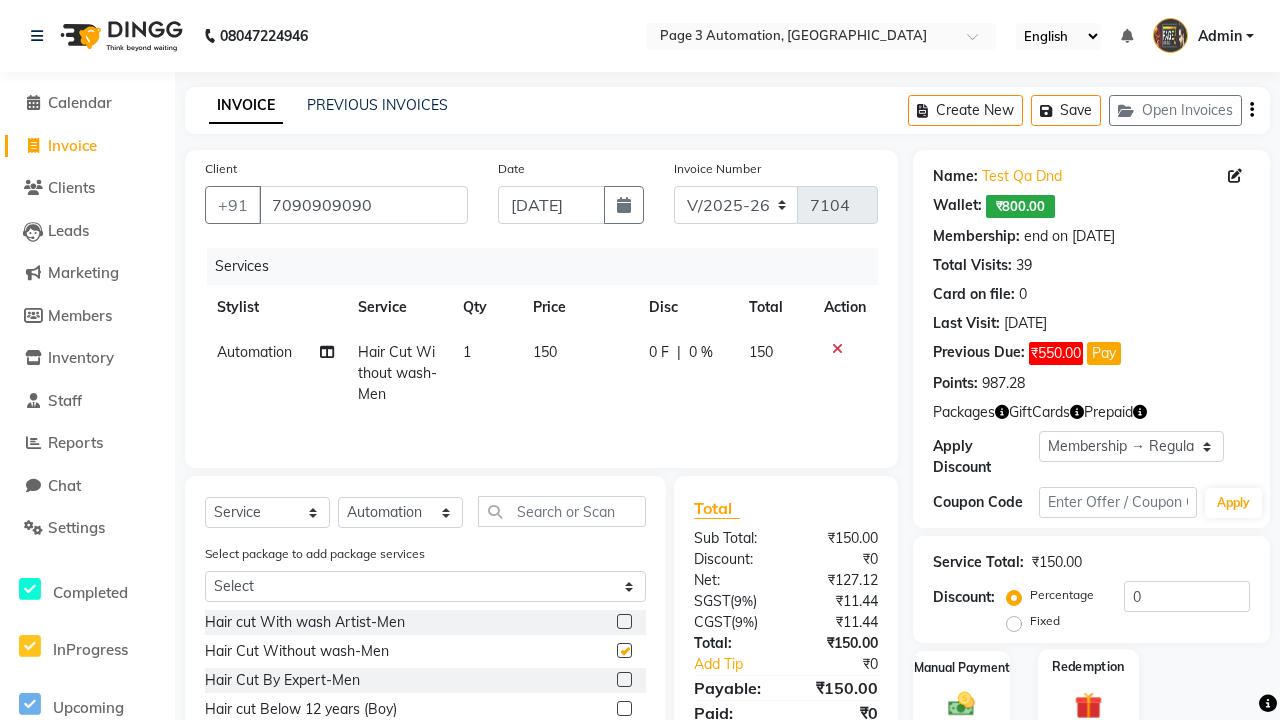 click 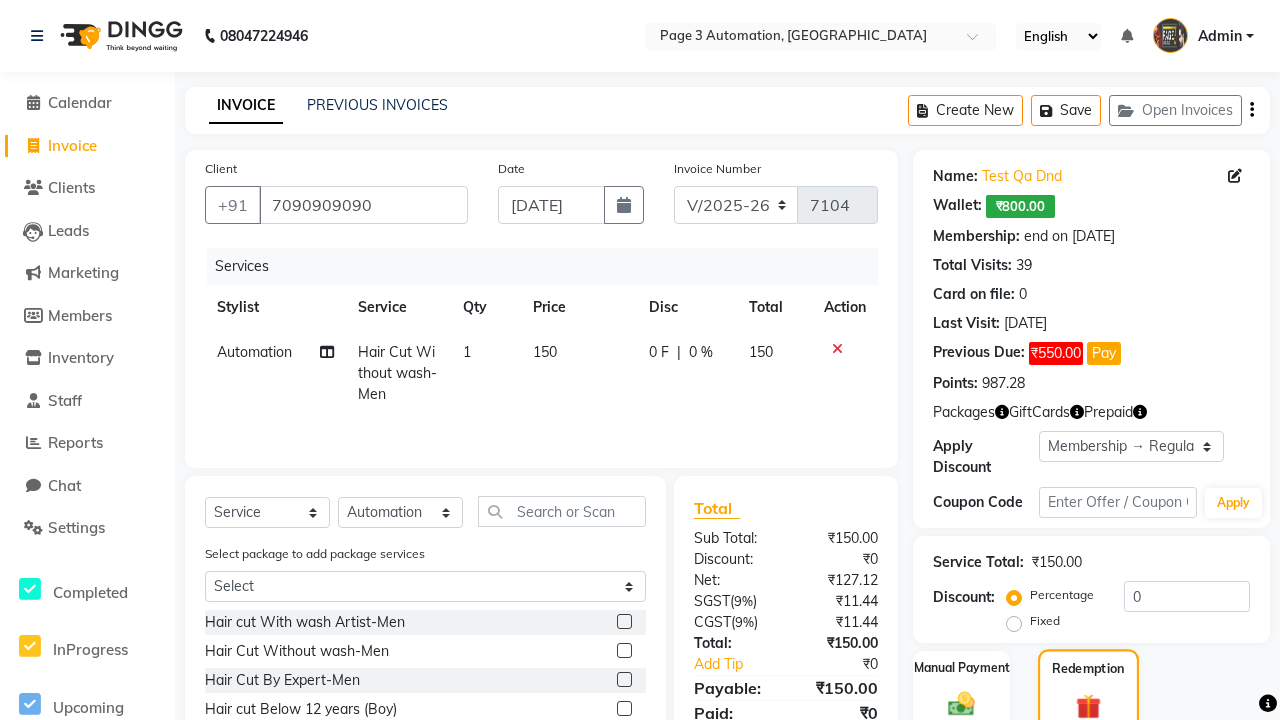 checkbox on "false" 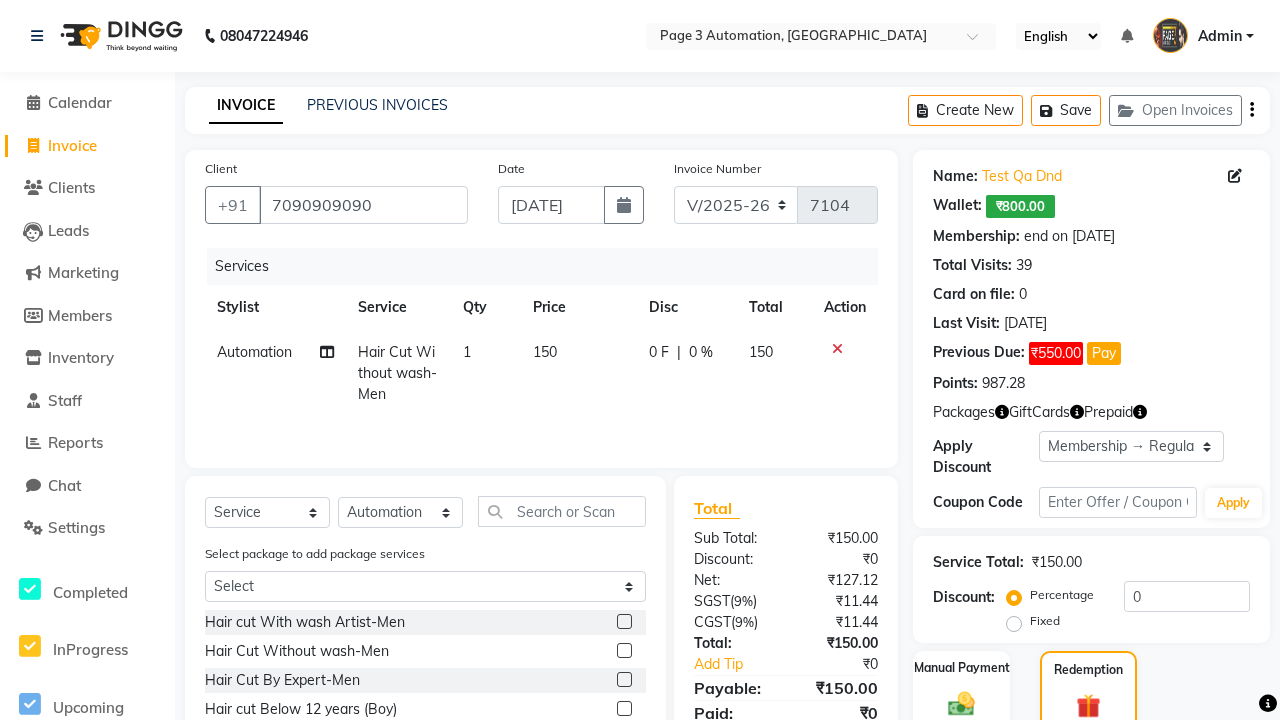 click on "Gift Card  2" 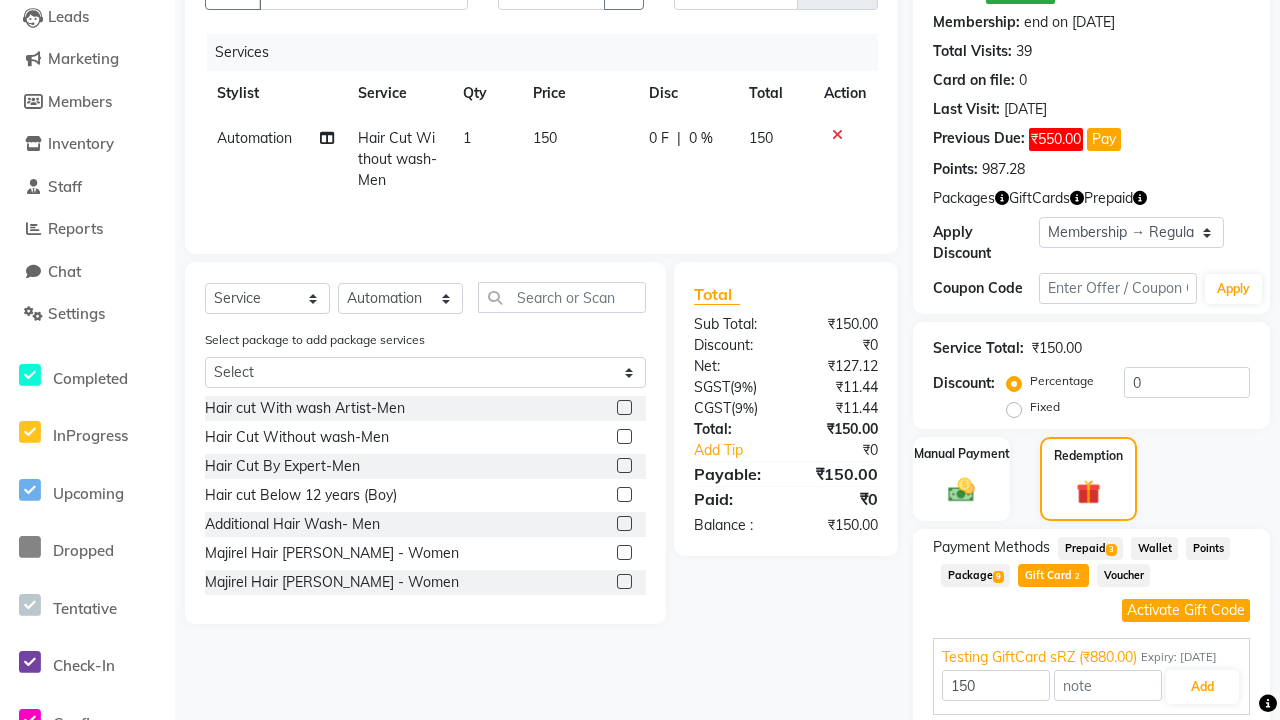 click on "Activate Gift Code" 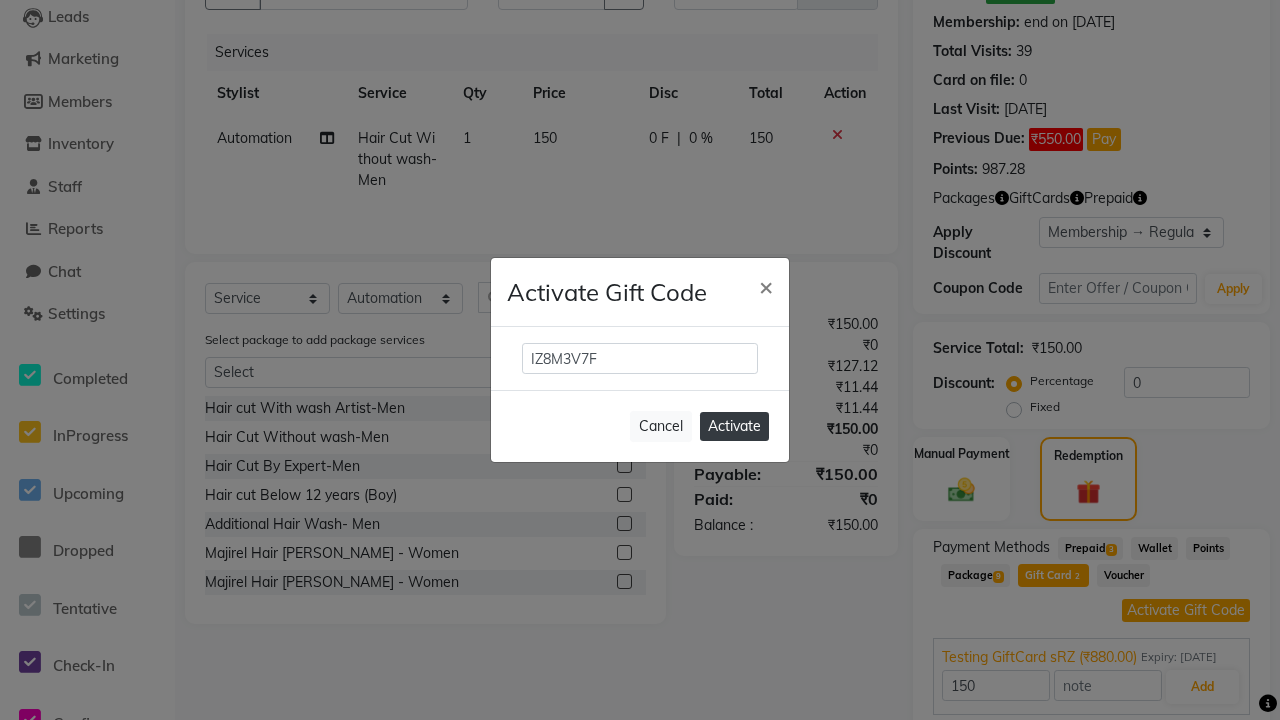 type on "IZ8M3V7F" 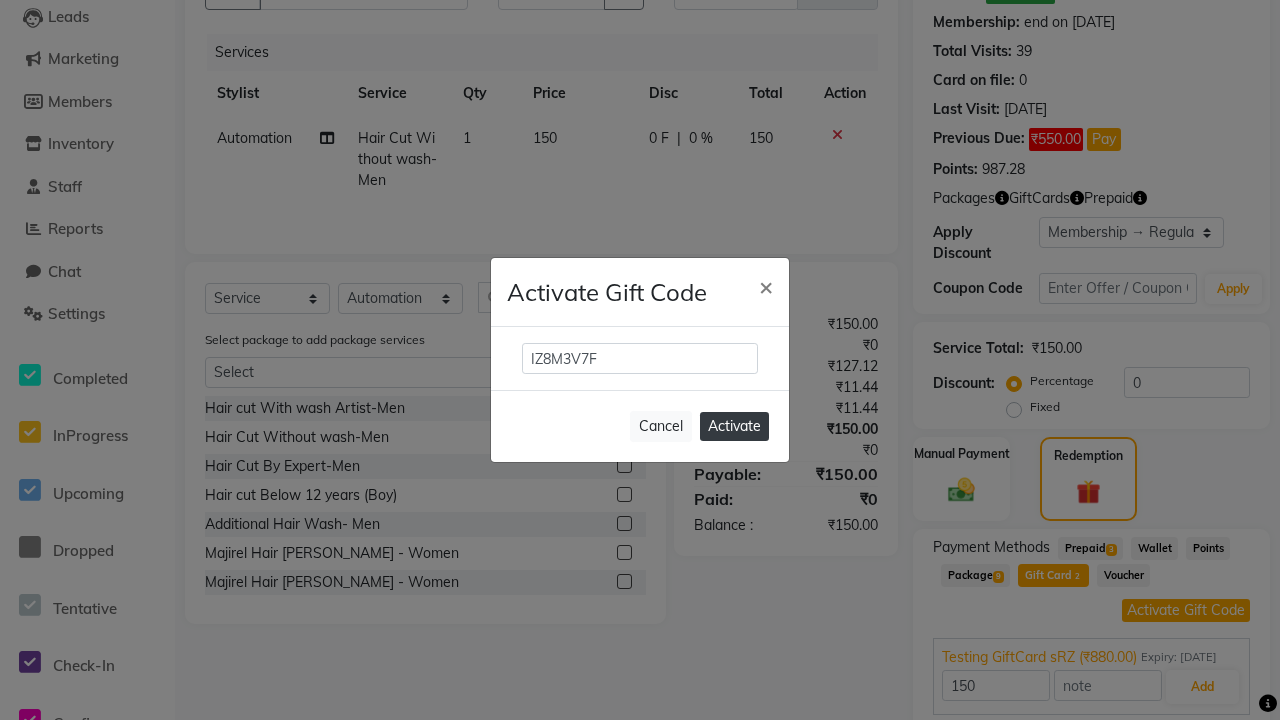 click on "Activate" 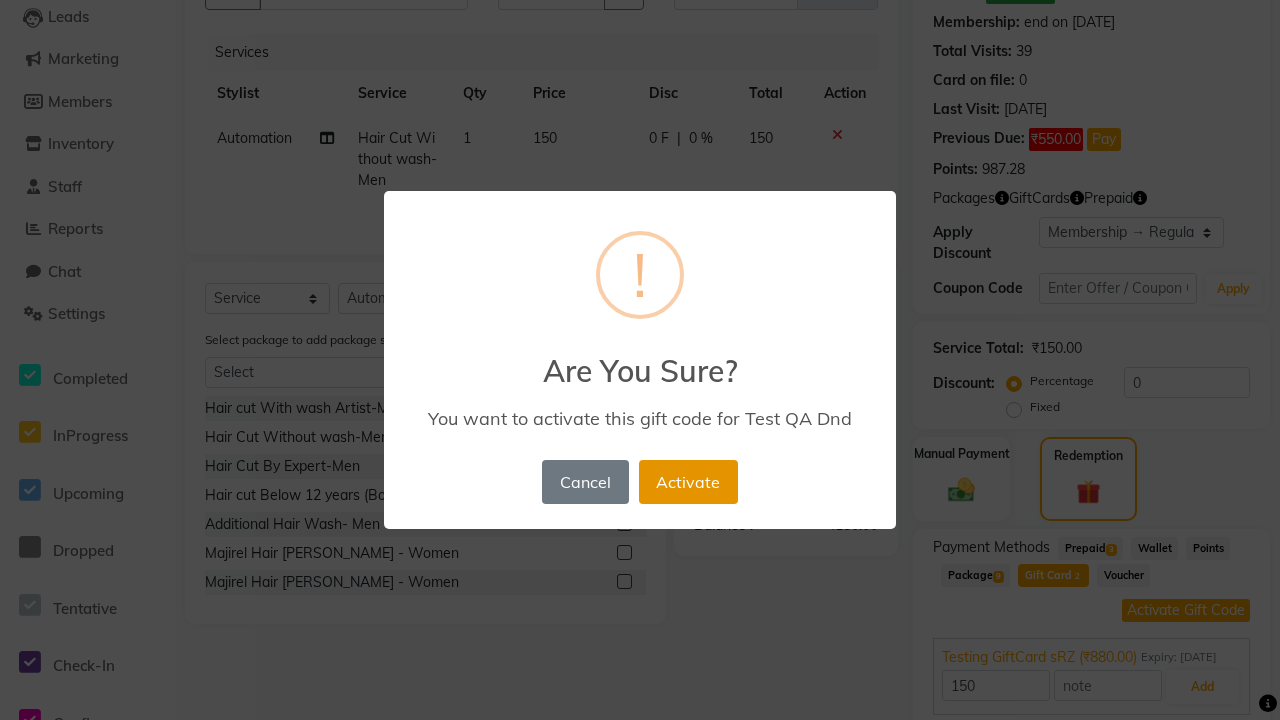click on "Activate" at bounding box center (688, 482) 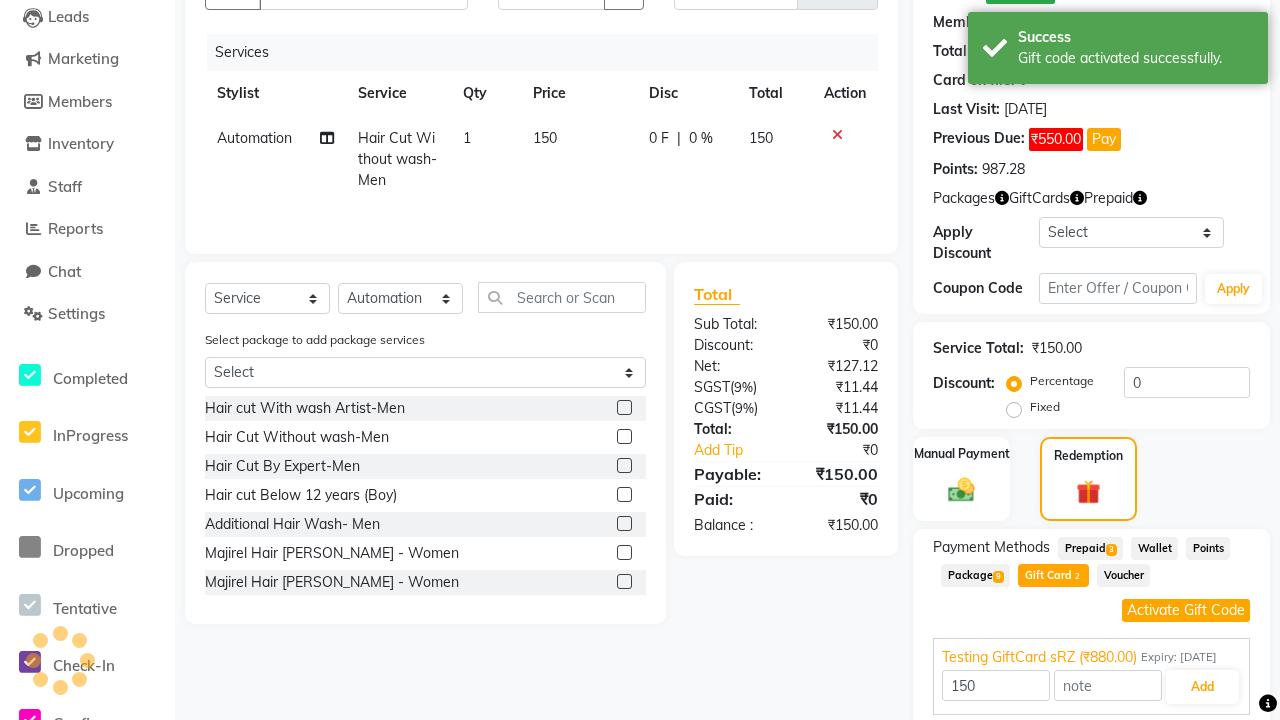 select on "2: Object" 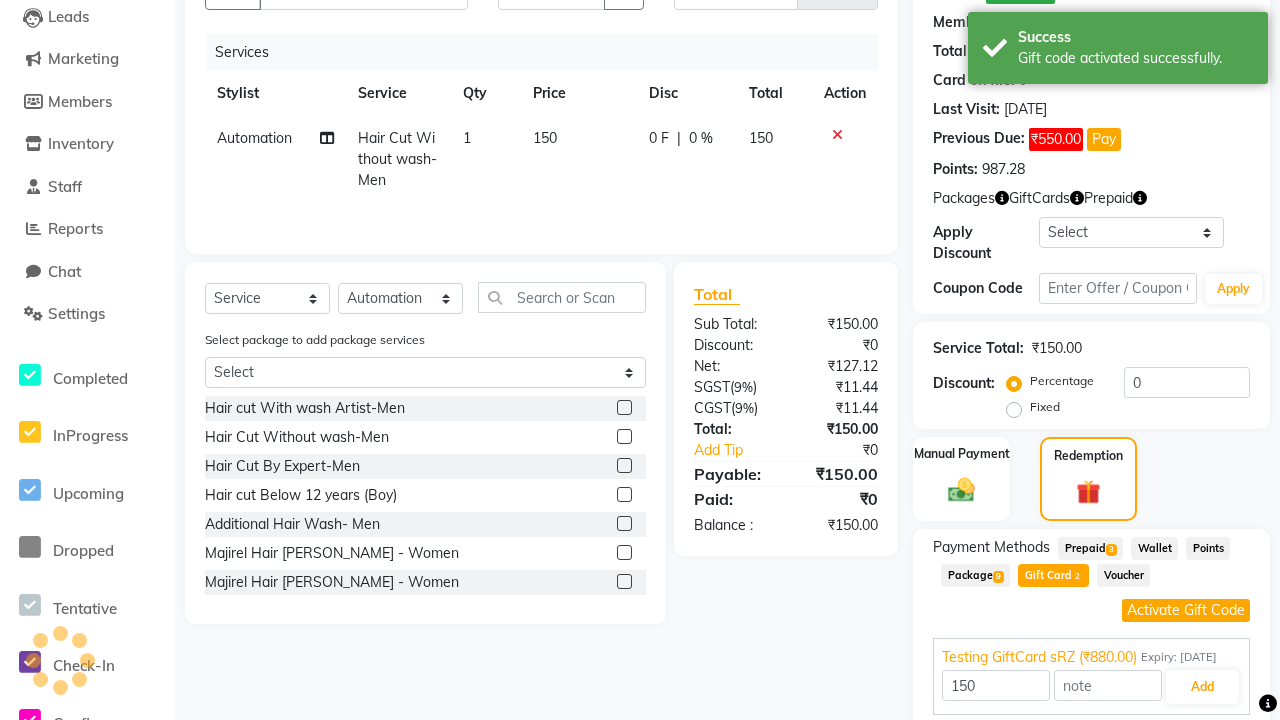 type on "880" 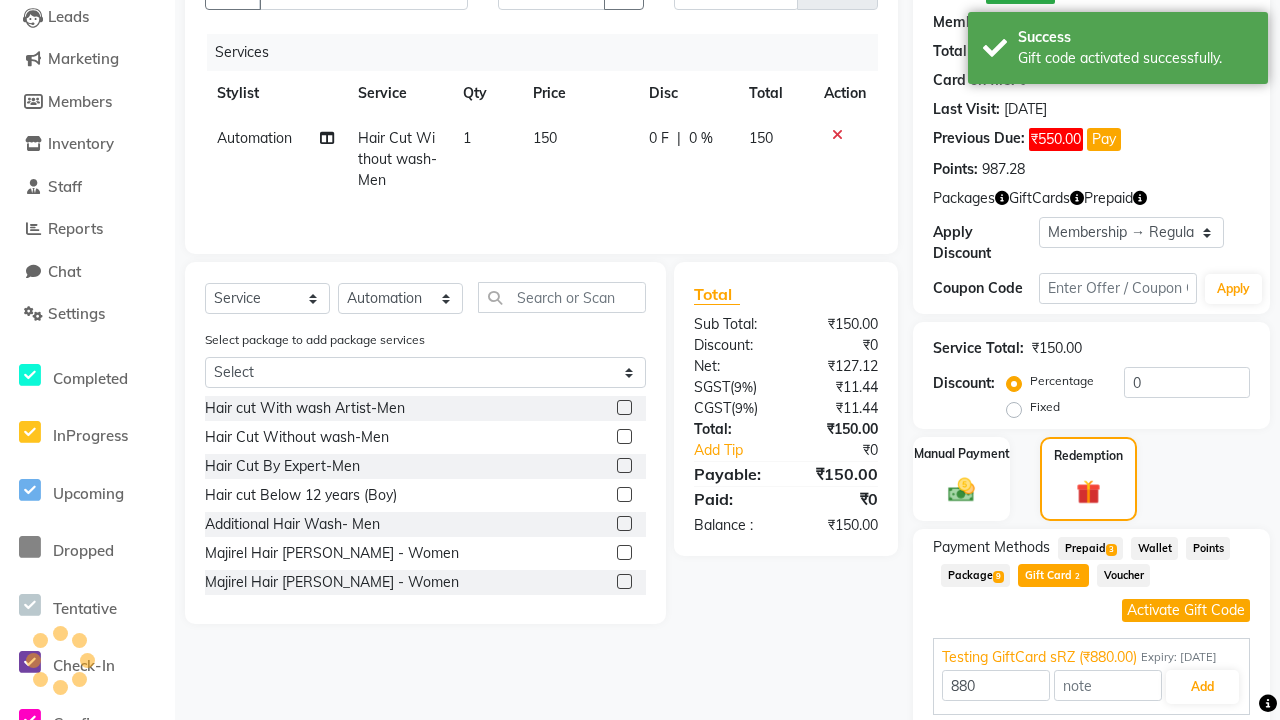 type on "20" 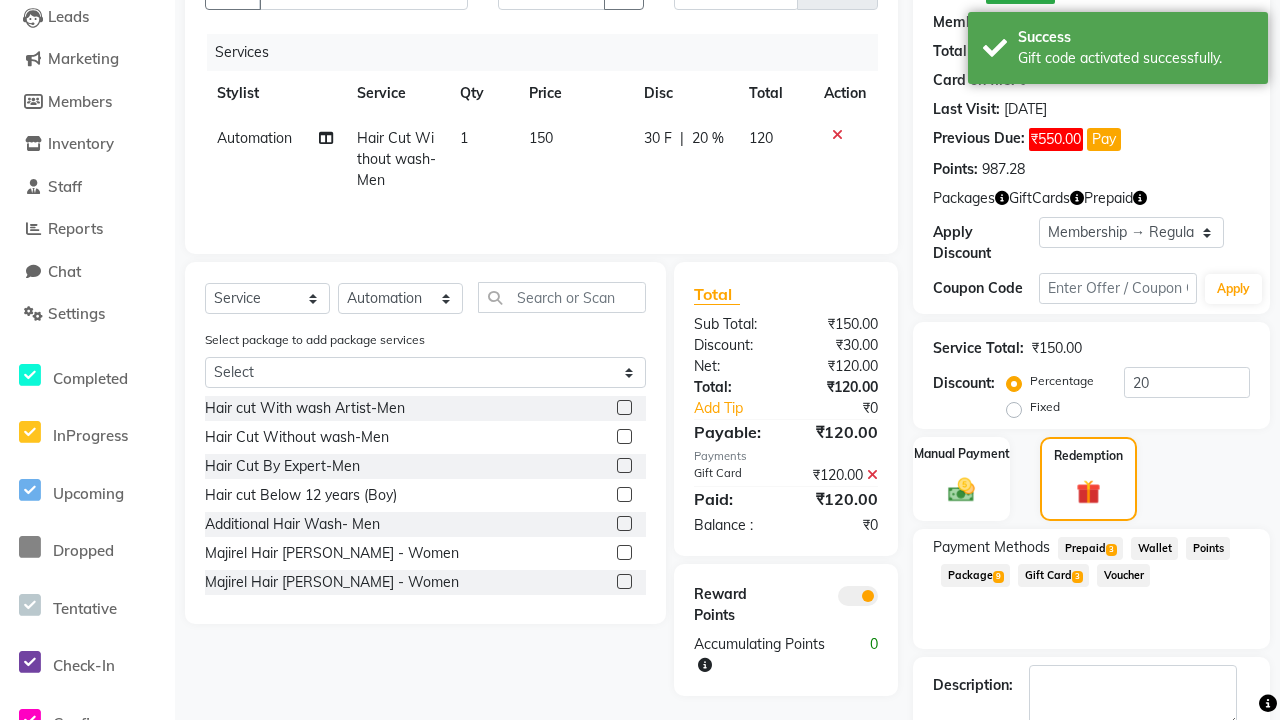 scroll, scrollTop: 218, scrollLeft: 0, axis: vertical 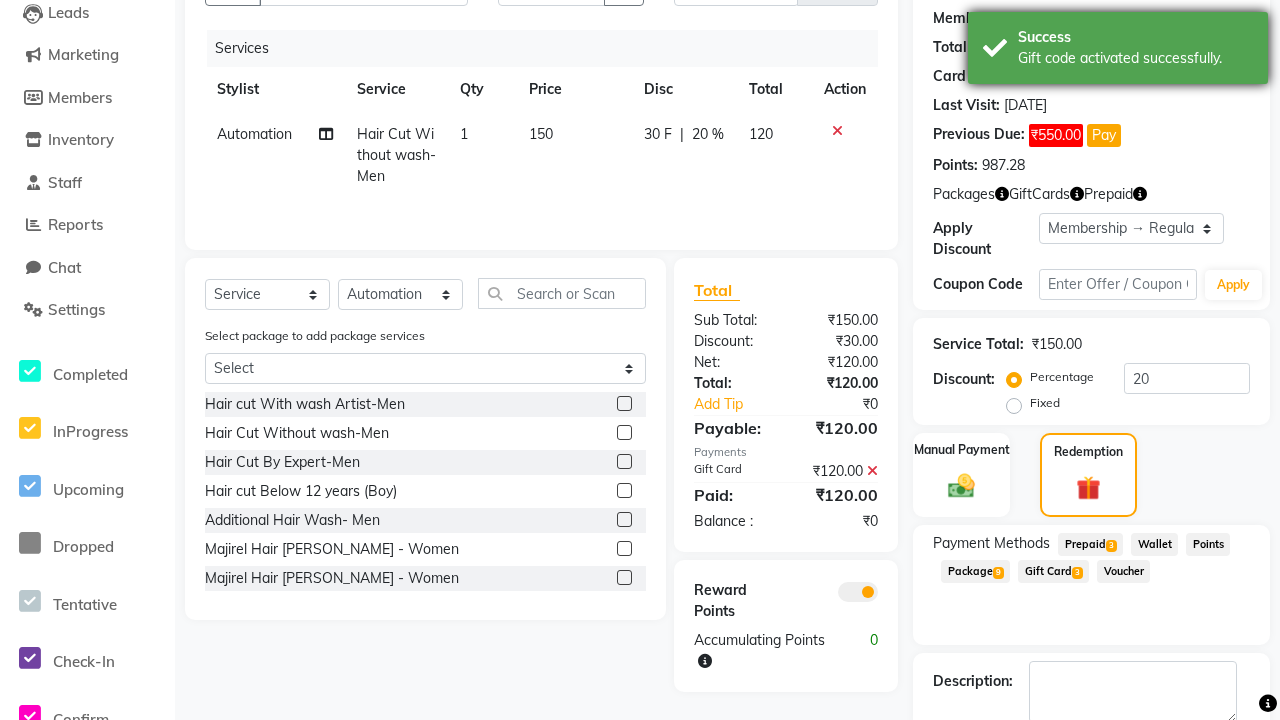 click on "Gift code activated successfully." at bounding box center [1135, 58] 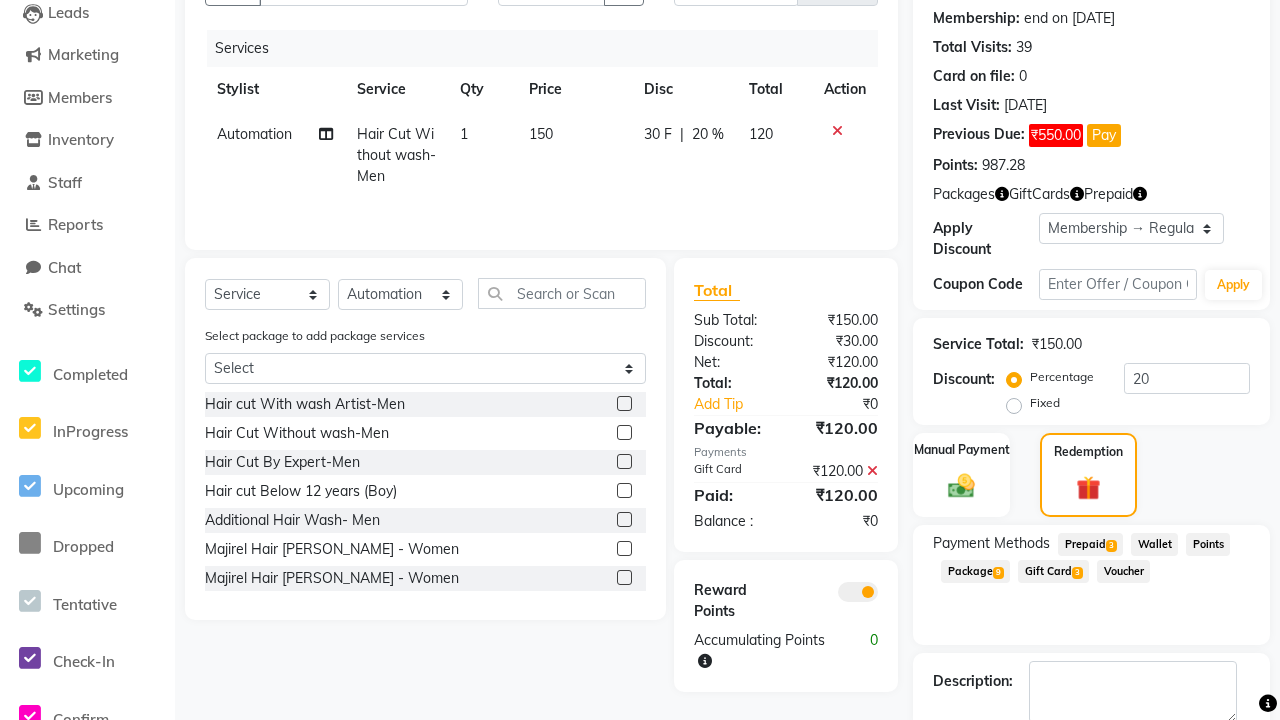 select on "0:" 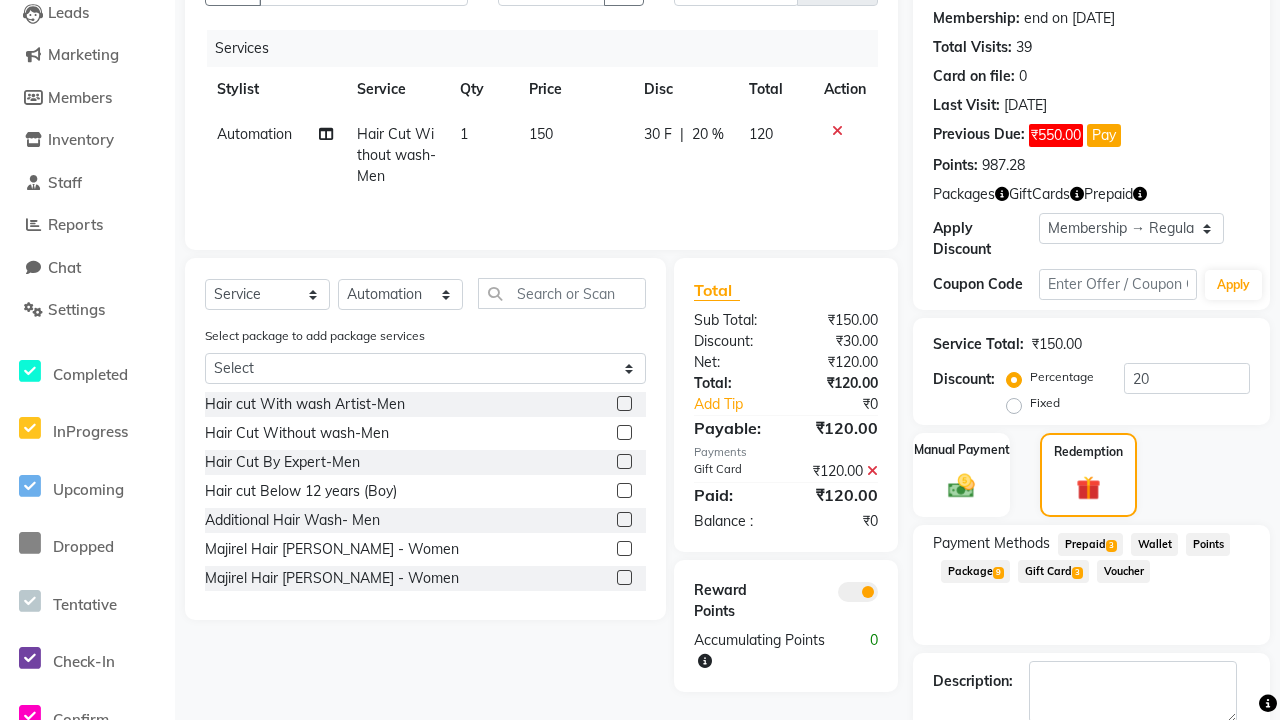 type on "0" 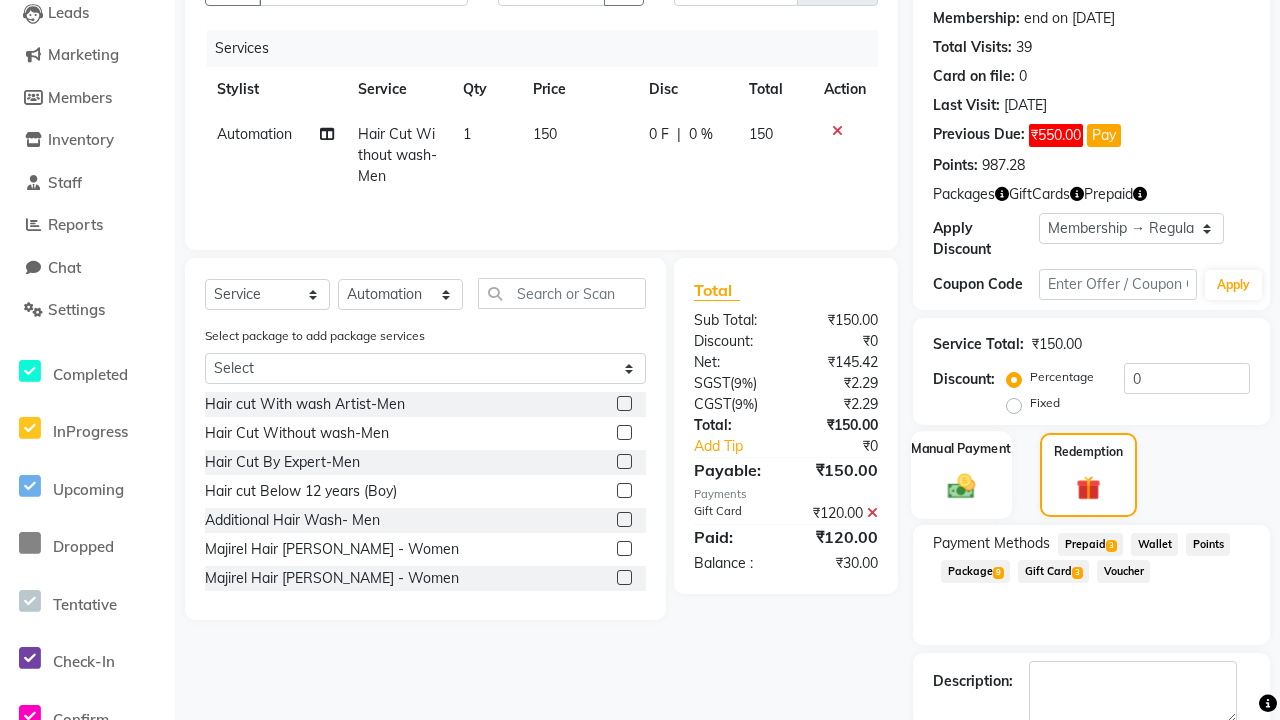 click 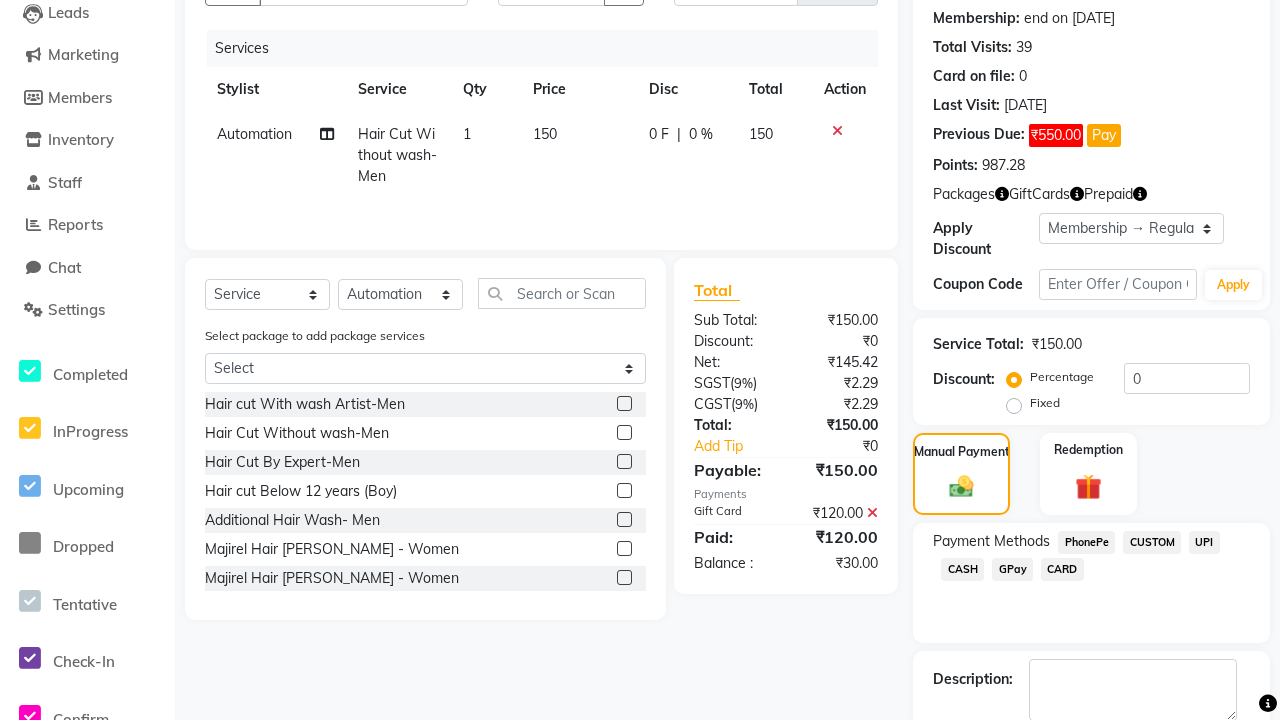 click on "PhonePe" 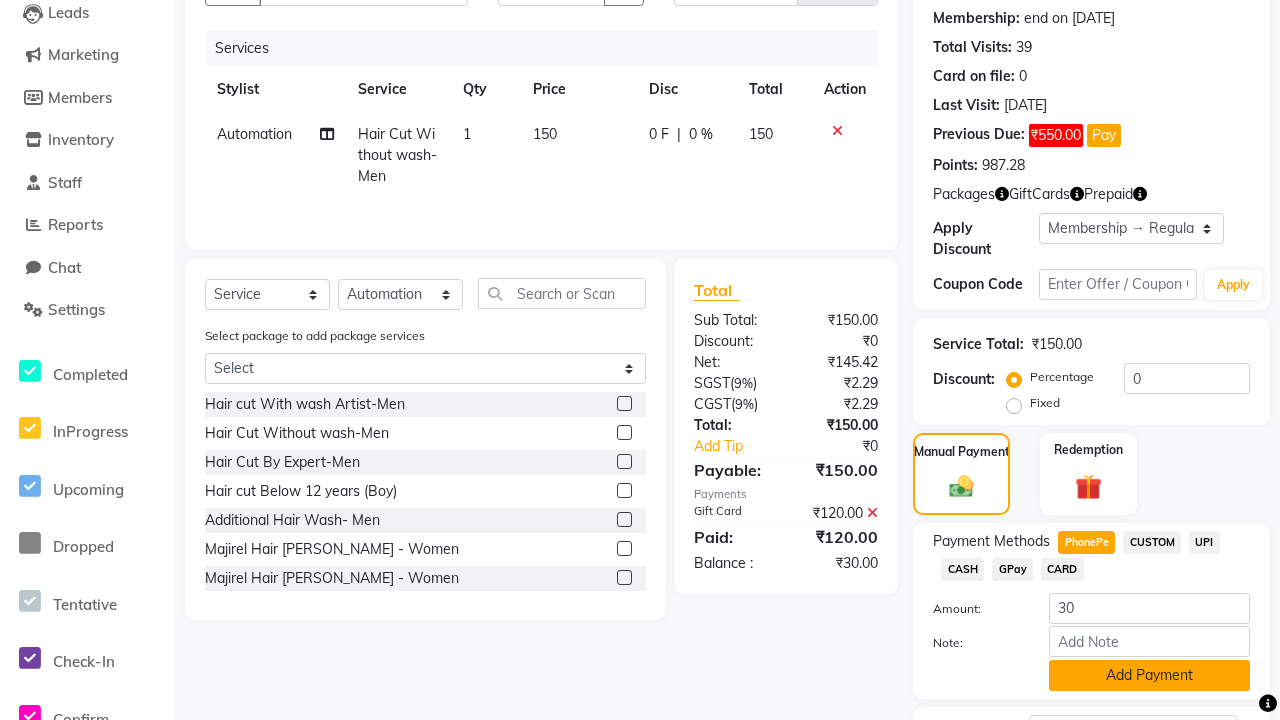 click on "Add Payment" 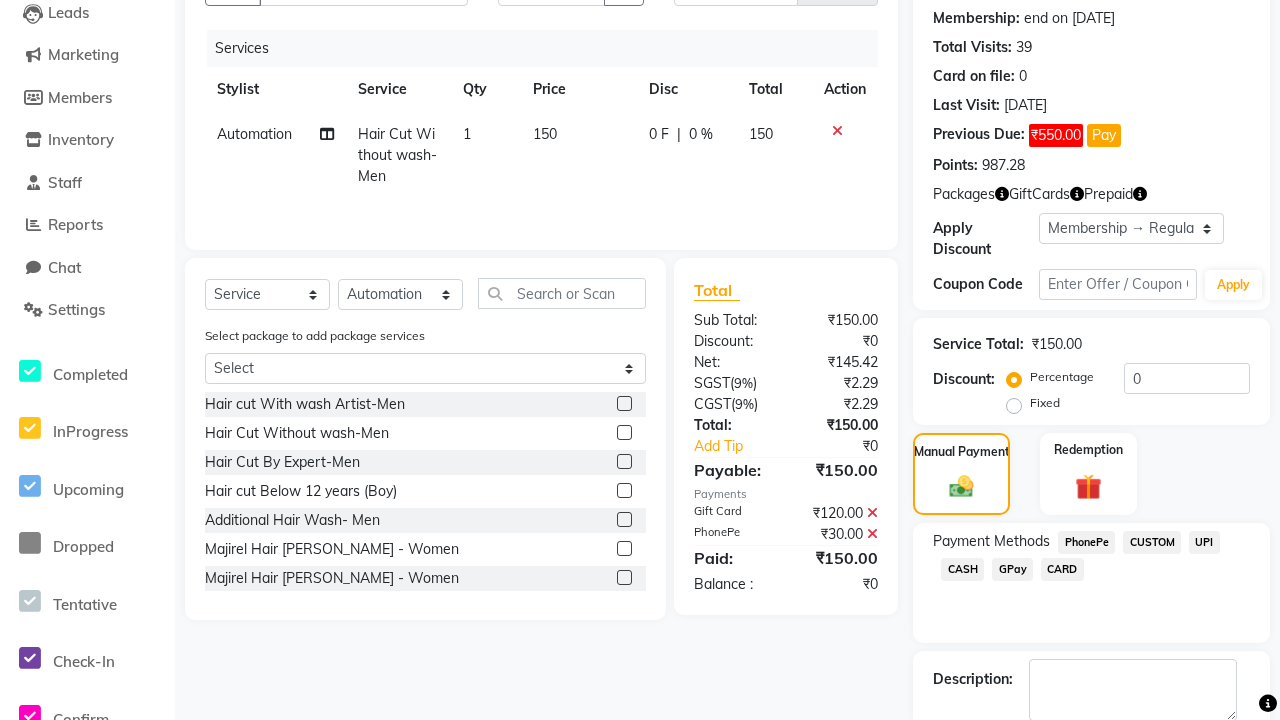 click 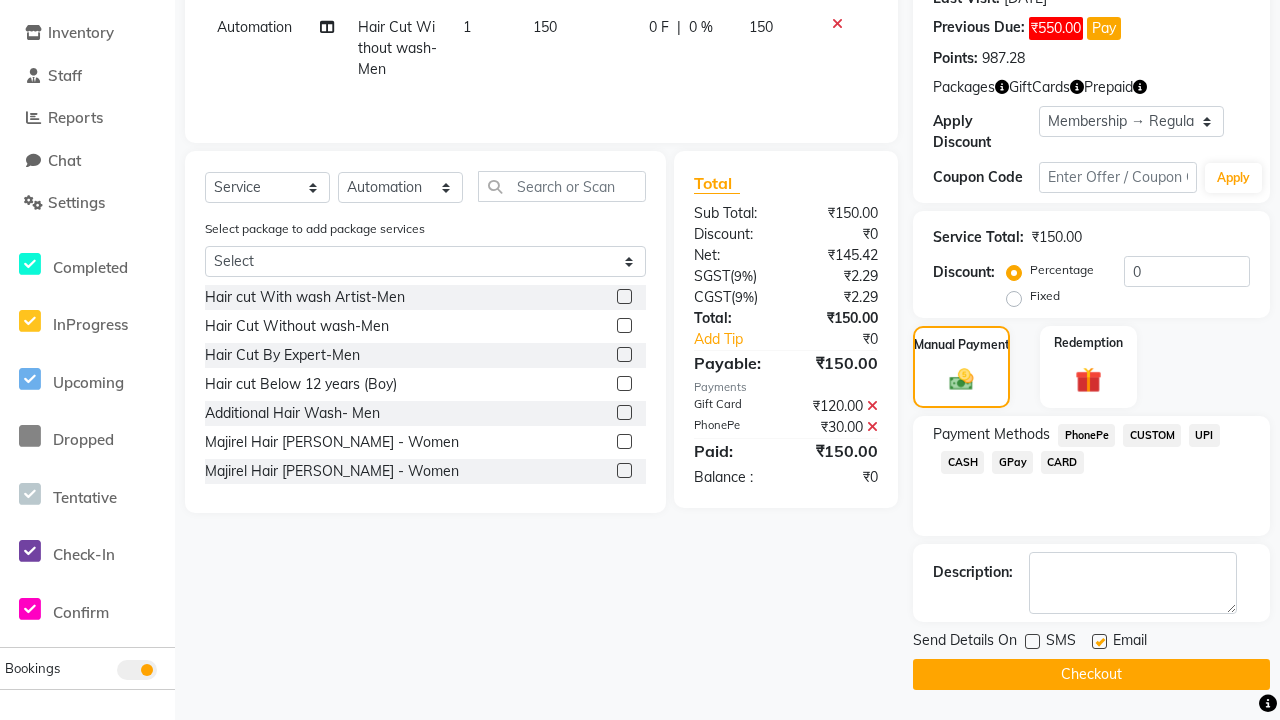 click 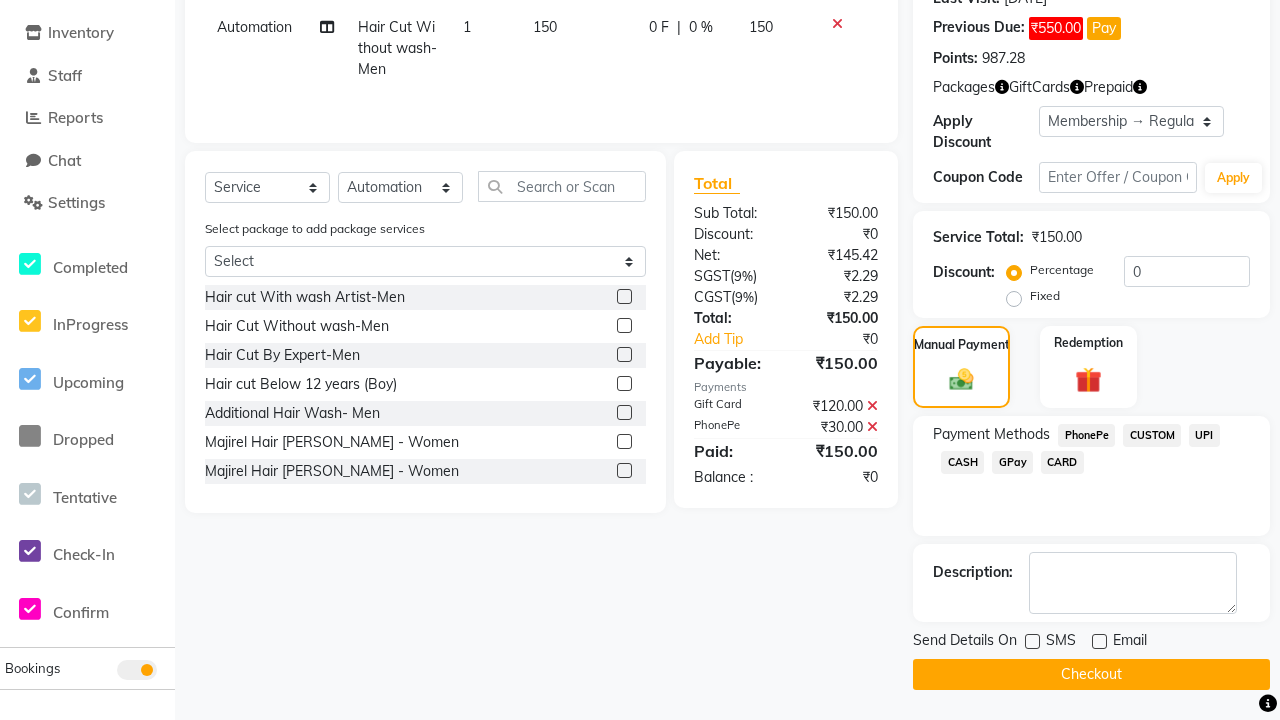 click on "Checkout" 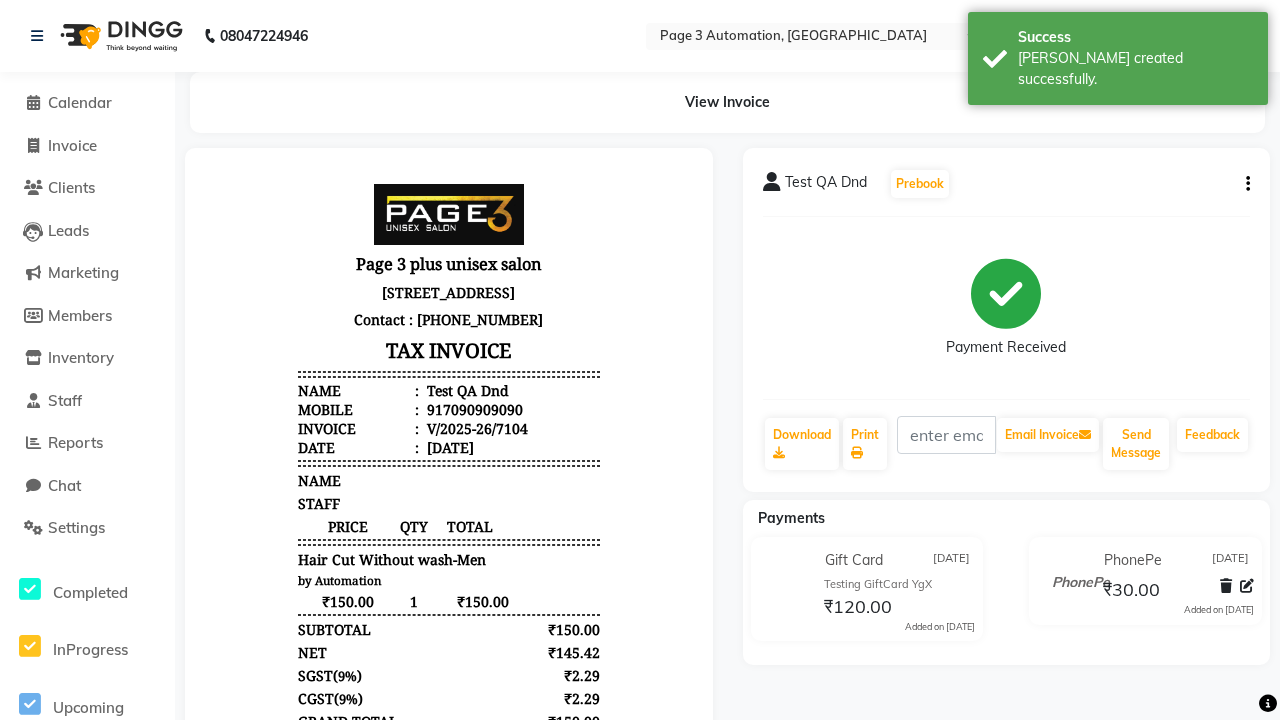 scroll, scrollTop: 0, scrollLeft: 0, axis: both 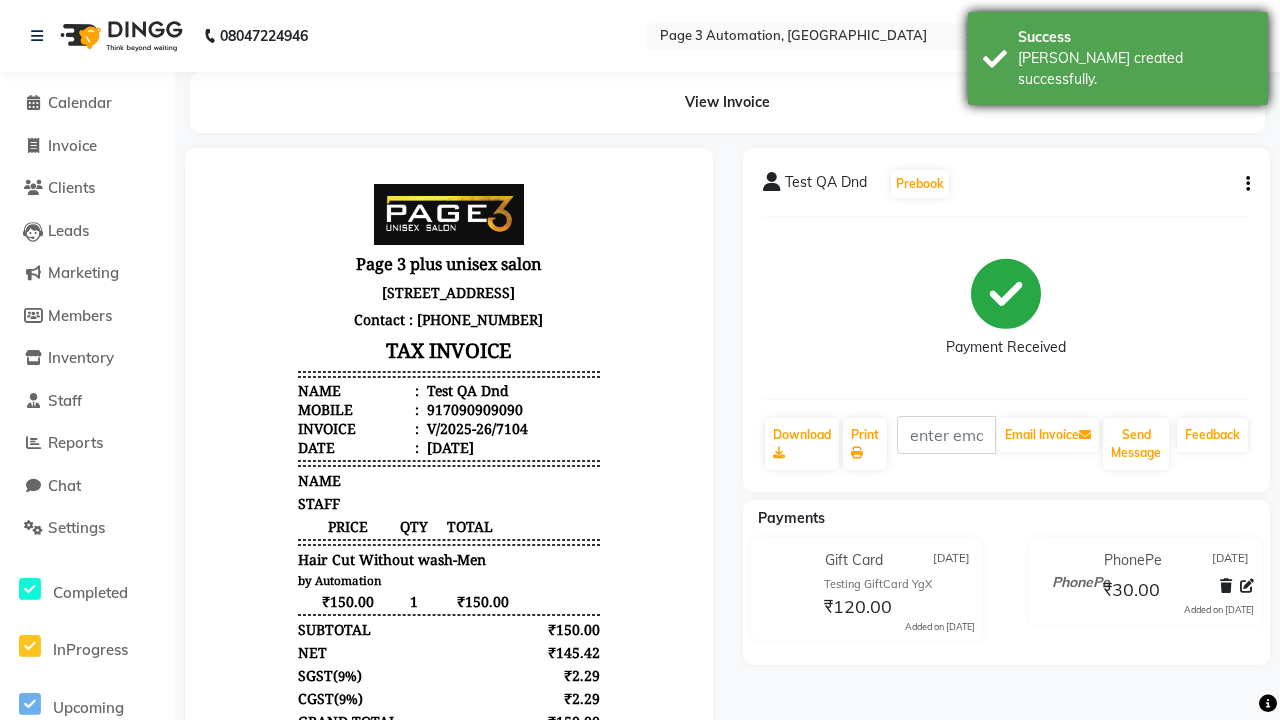 click on "[PERSON_NAME] created successfully." at bounding box center (1135, 69) 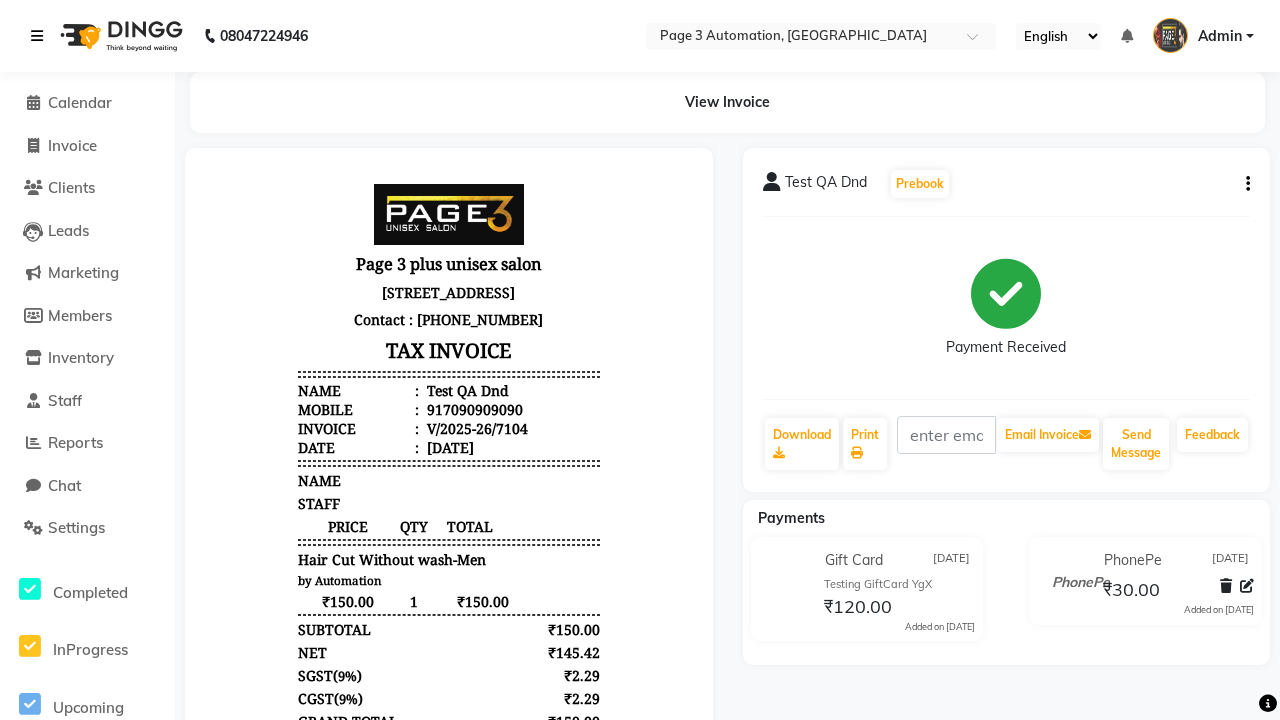 click at bounding box center [37, 36] 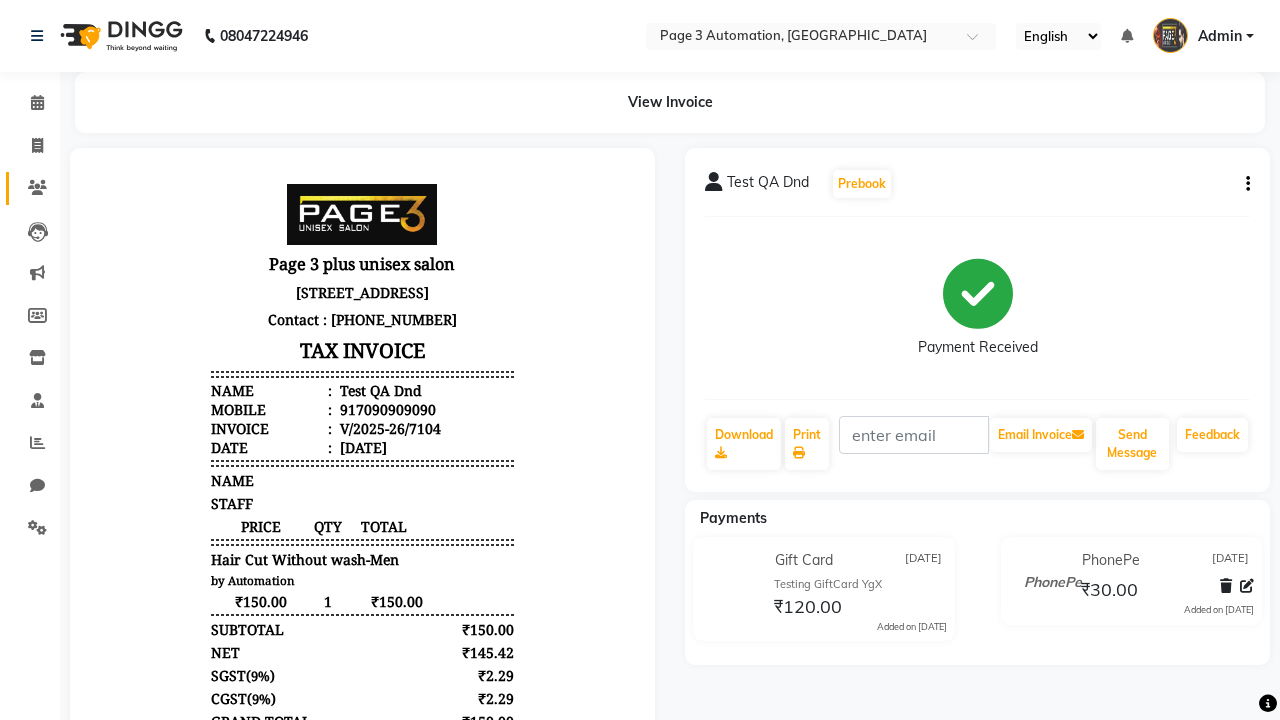 click 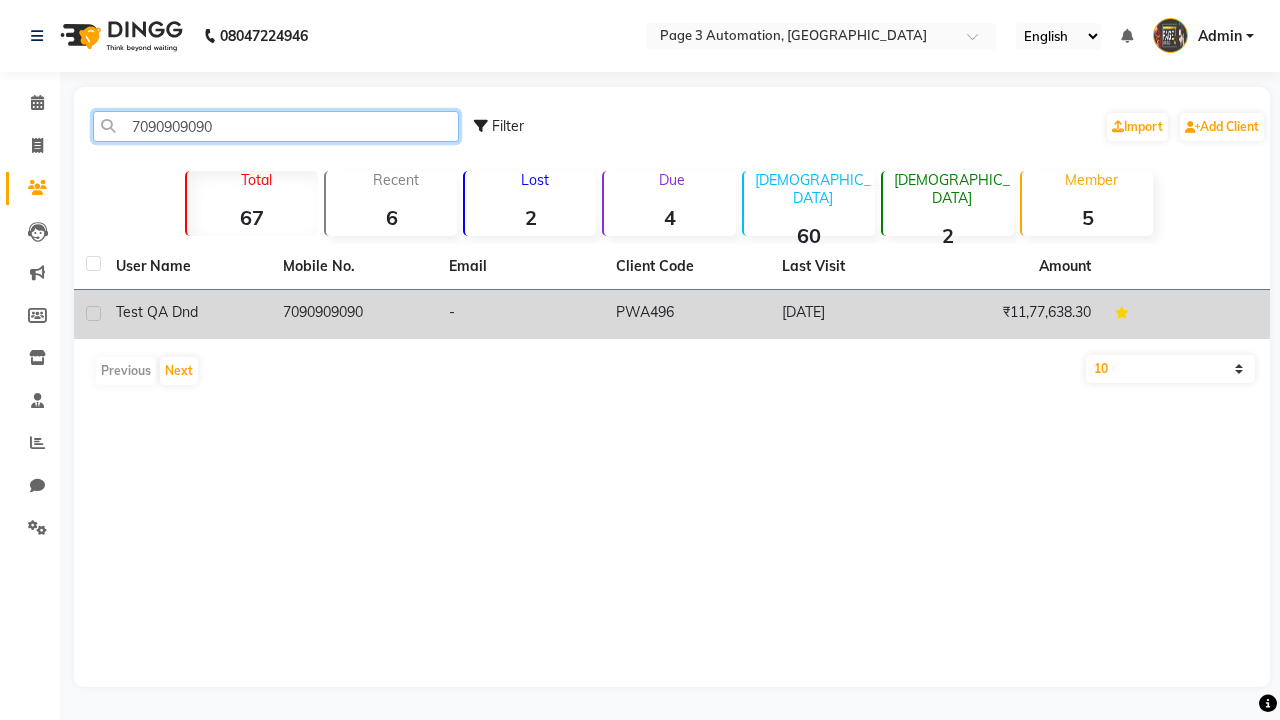 type on "7090909090" 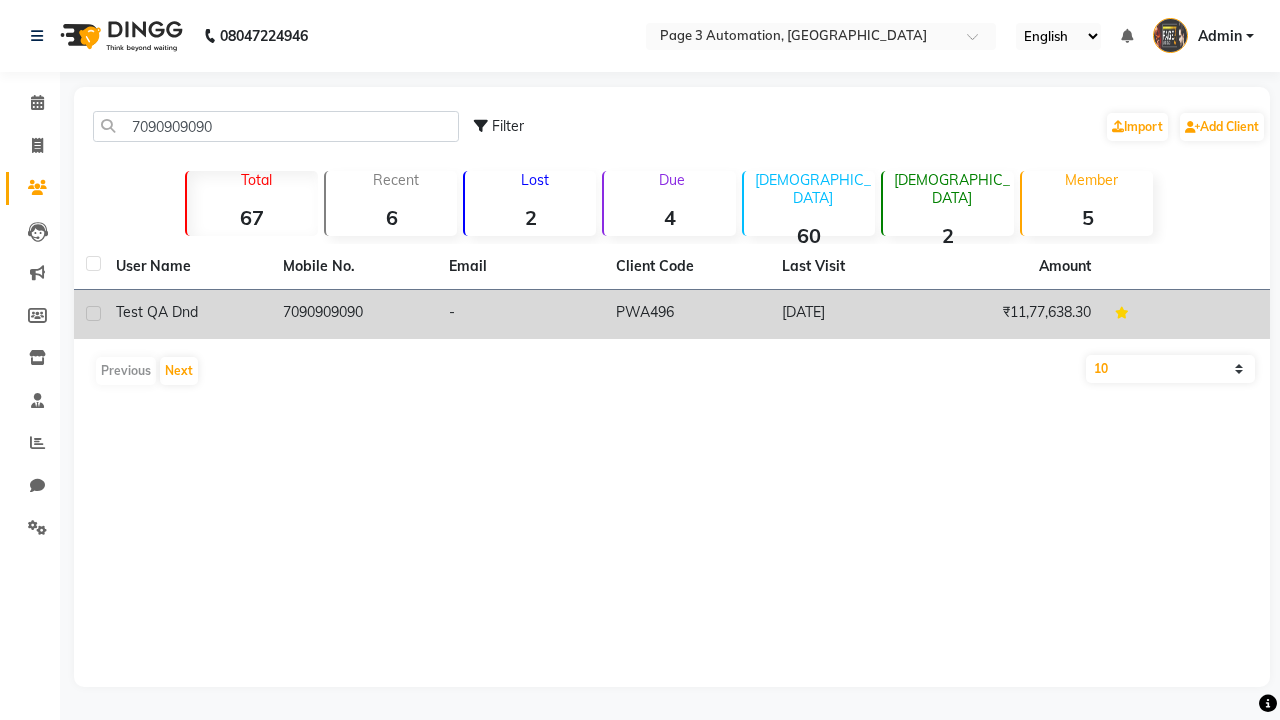 click on "7090909090" 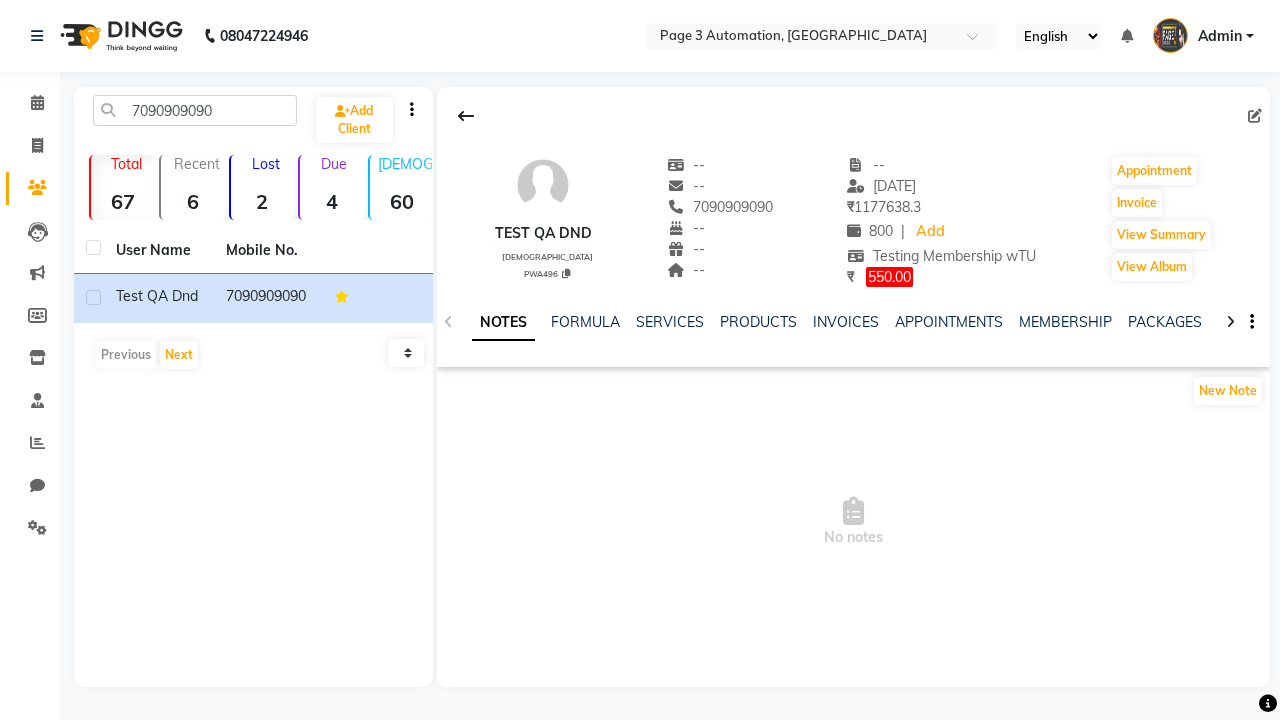 click on "GIFTCARDS" 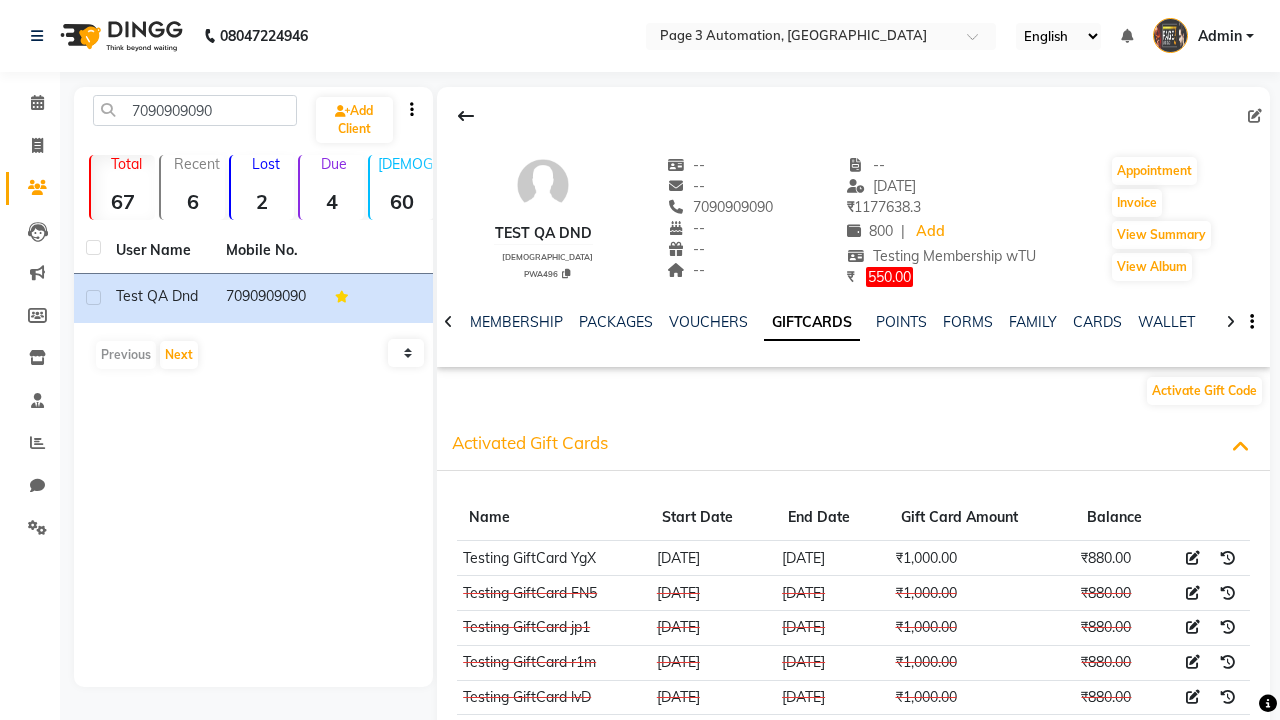 scroll, scrollTop: 0, scrollLeft: 403, axis: horizontal 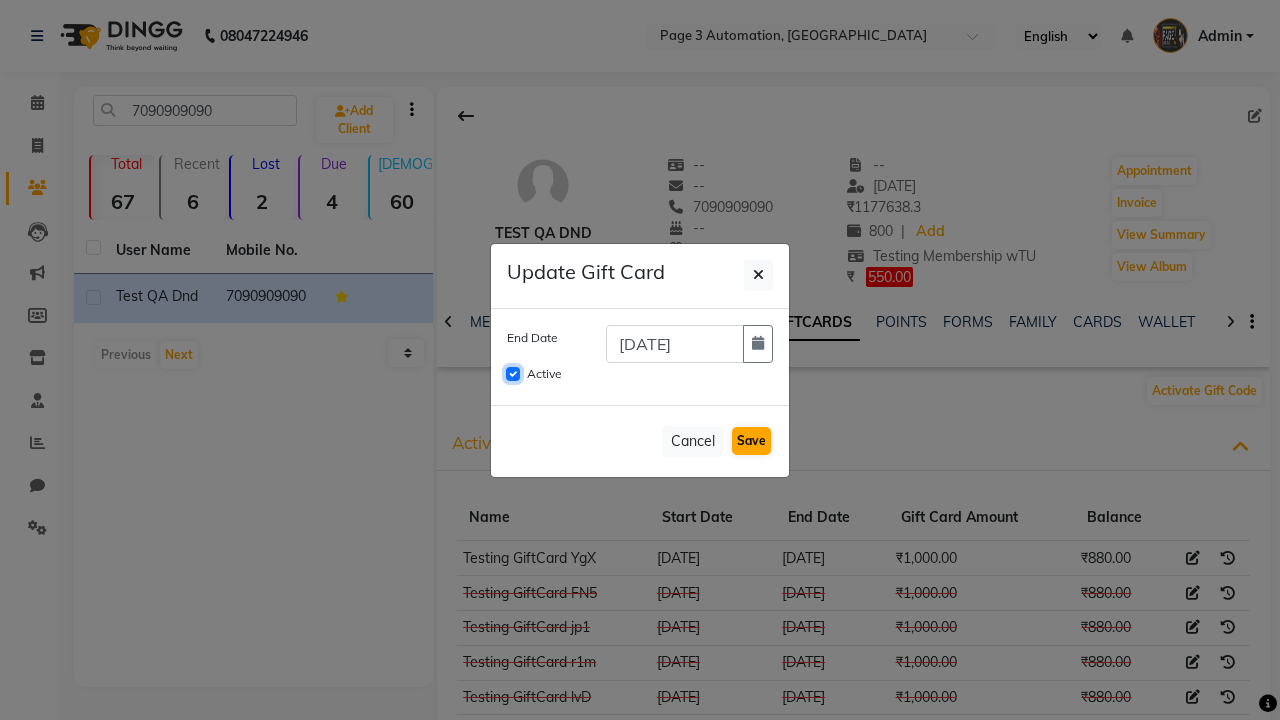 click on "Active" at bounding box center [513, 374] 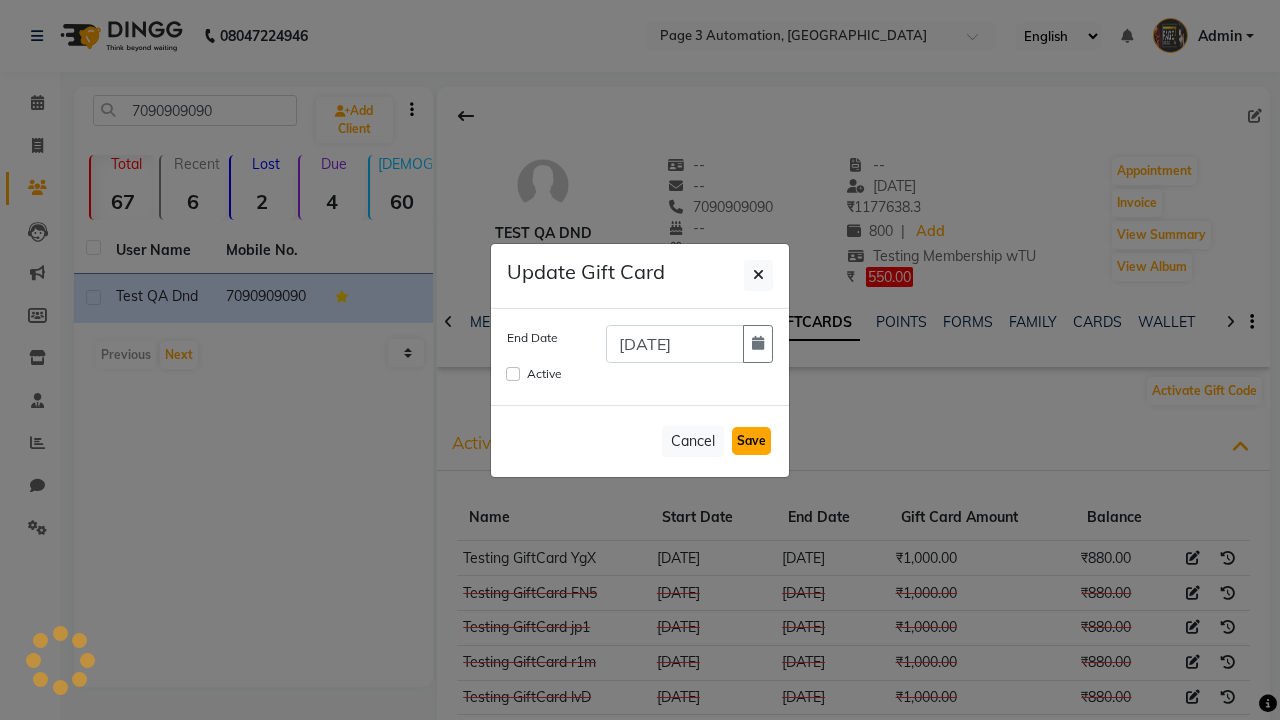 type 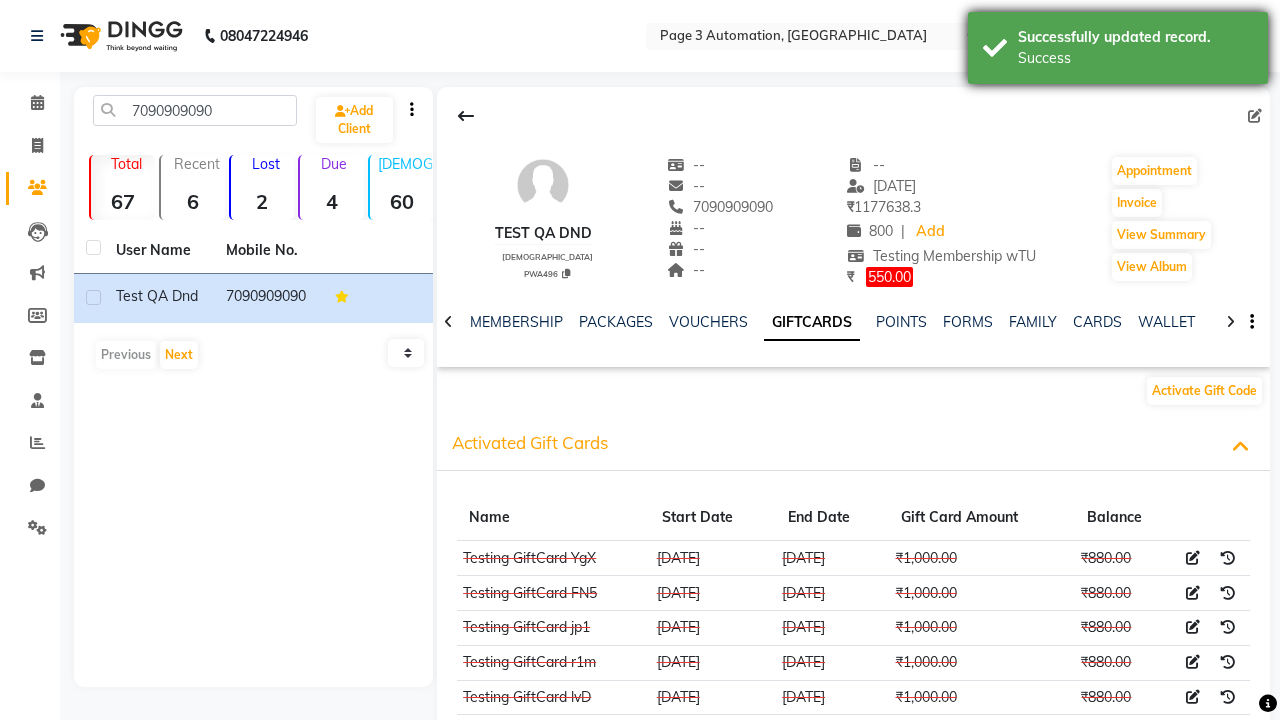 click on "Success" at bounding box center [1135, 58] 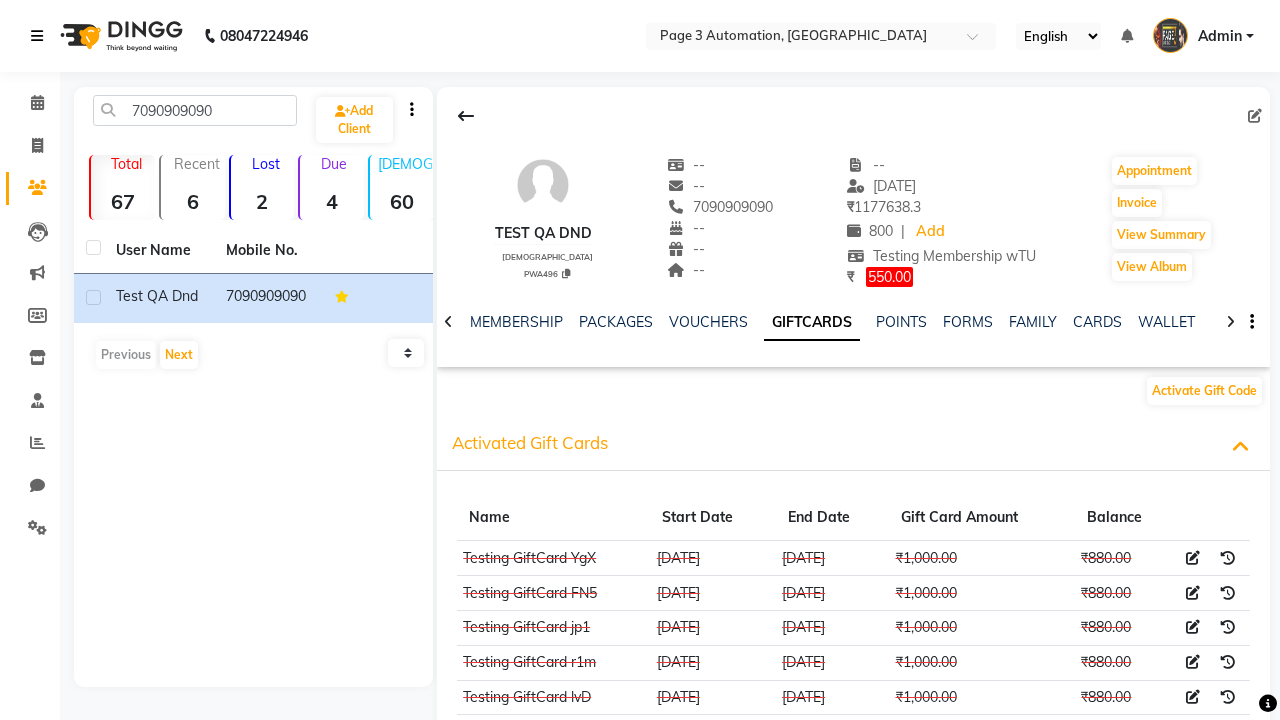 click at bounding box center (37, 36) 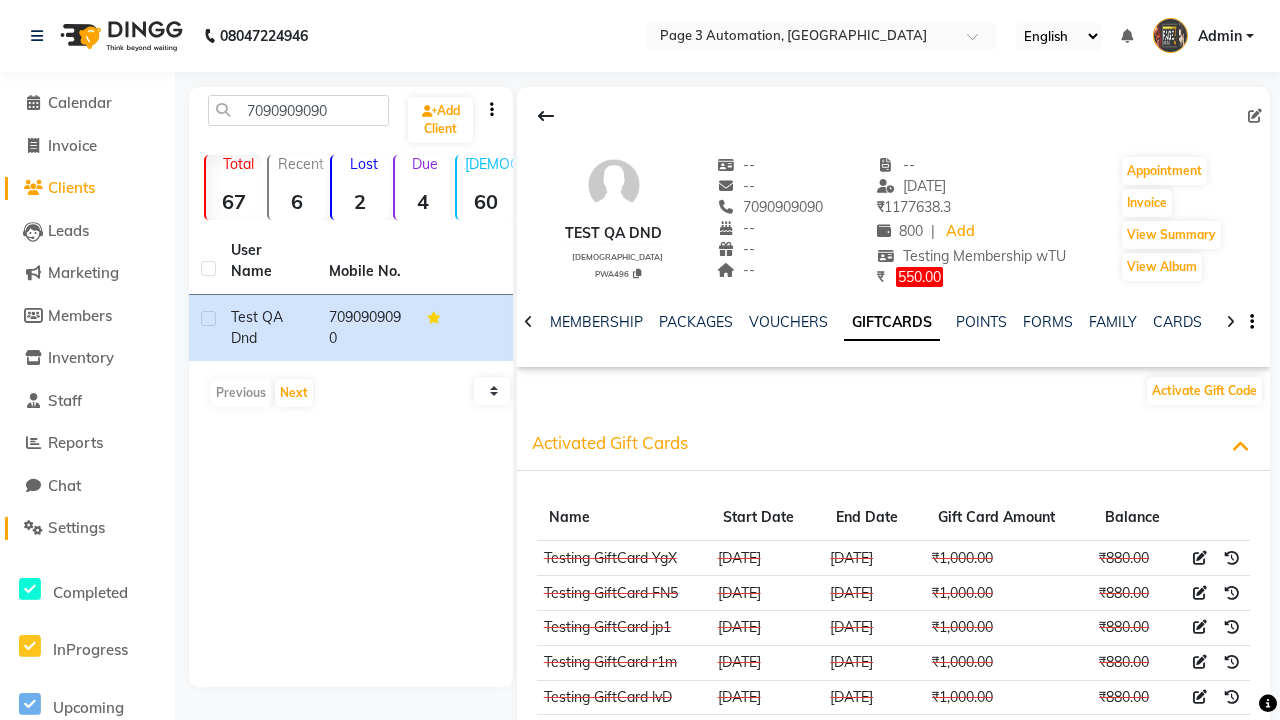 click on "Settings" 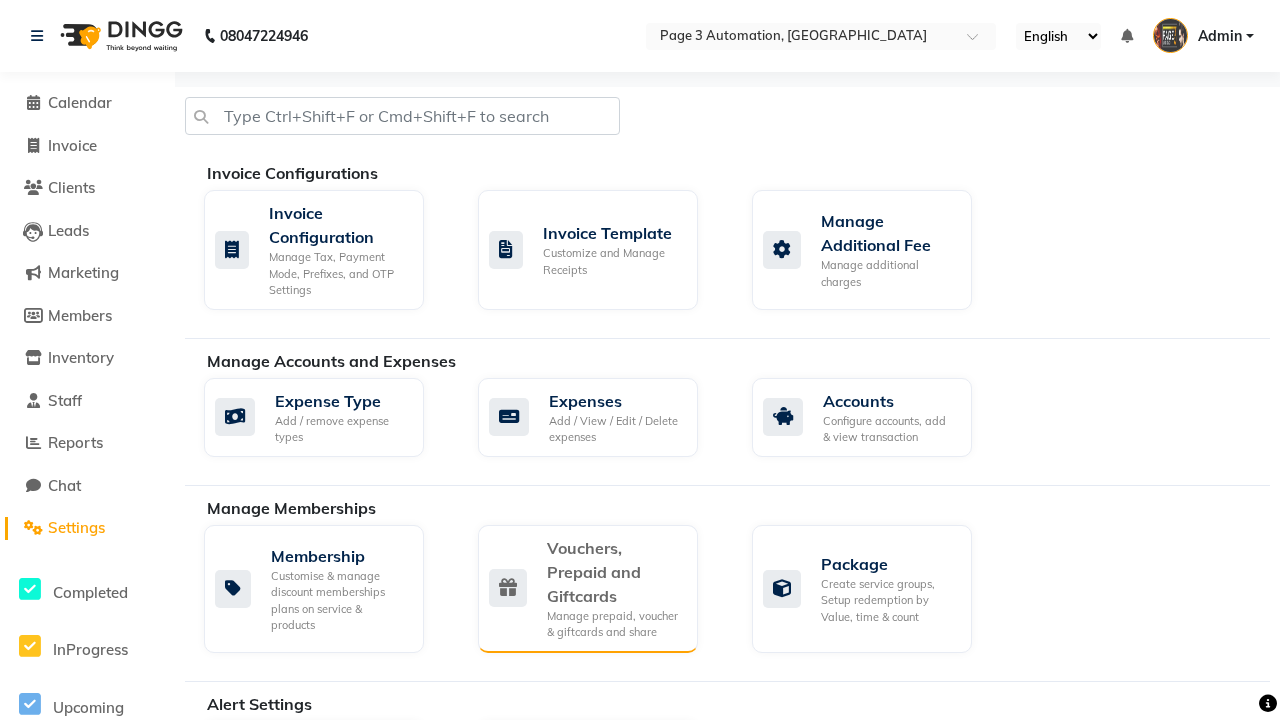 click on "Vouchers, Prepaid and Giftcards" 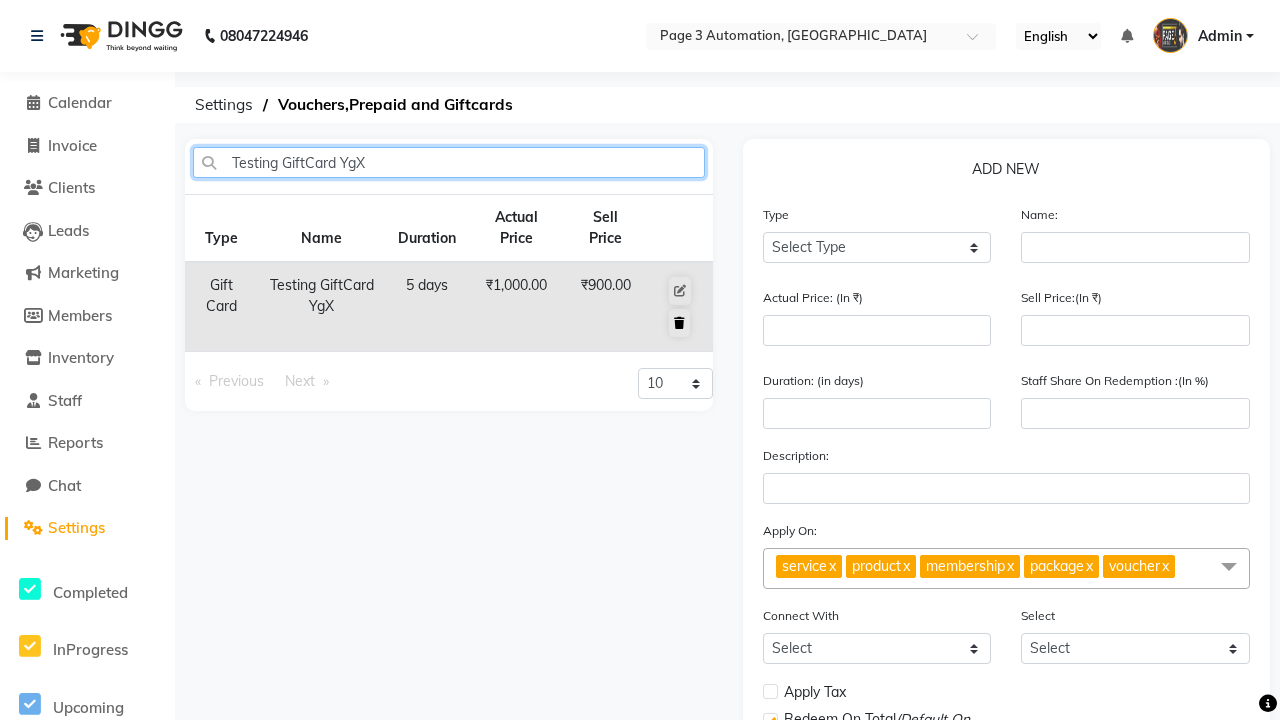 type on "Testing GiftCard YgX" 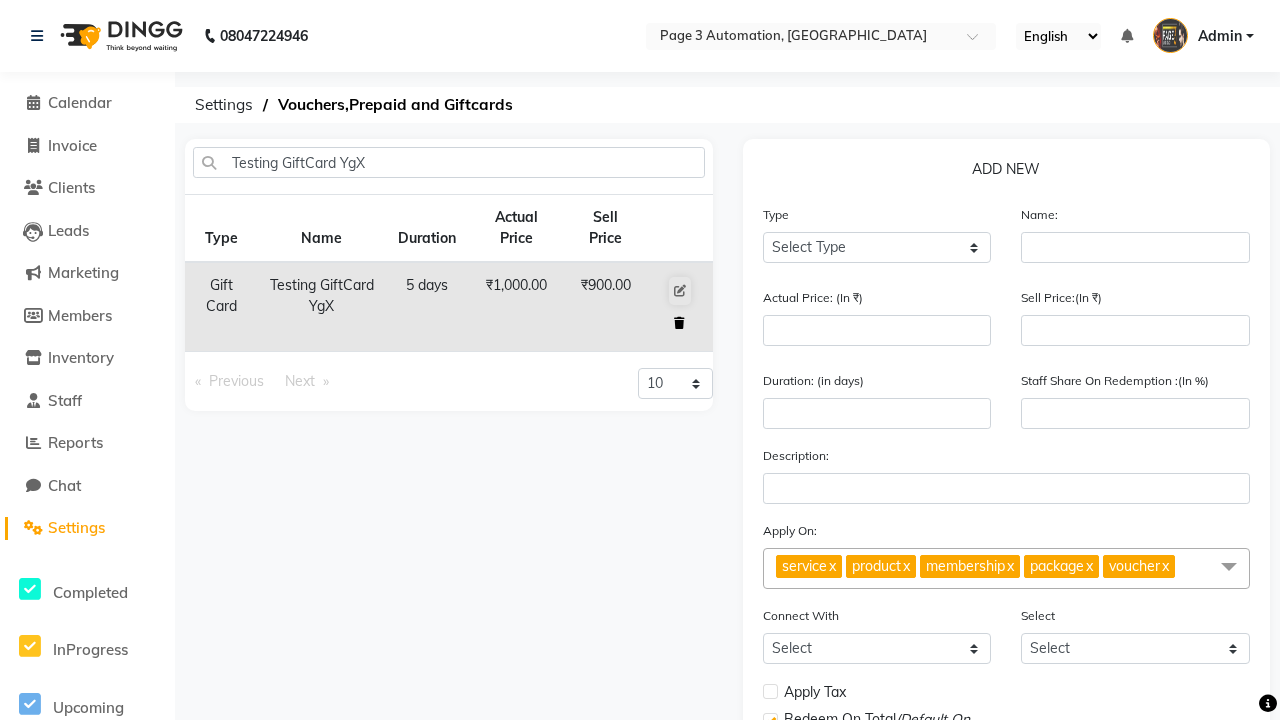 click 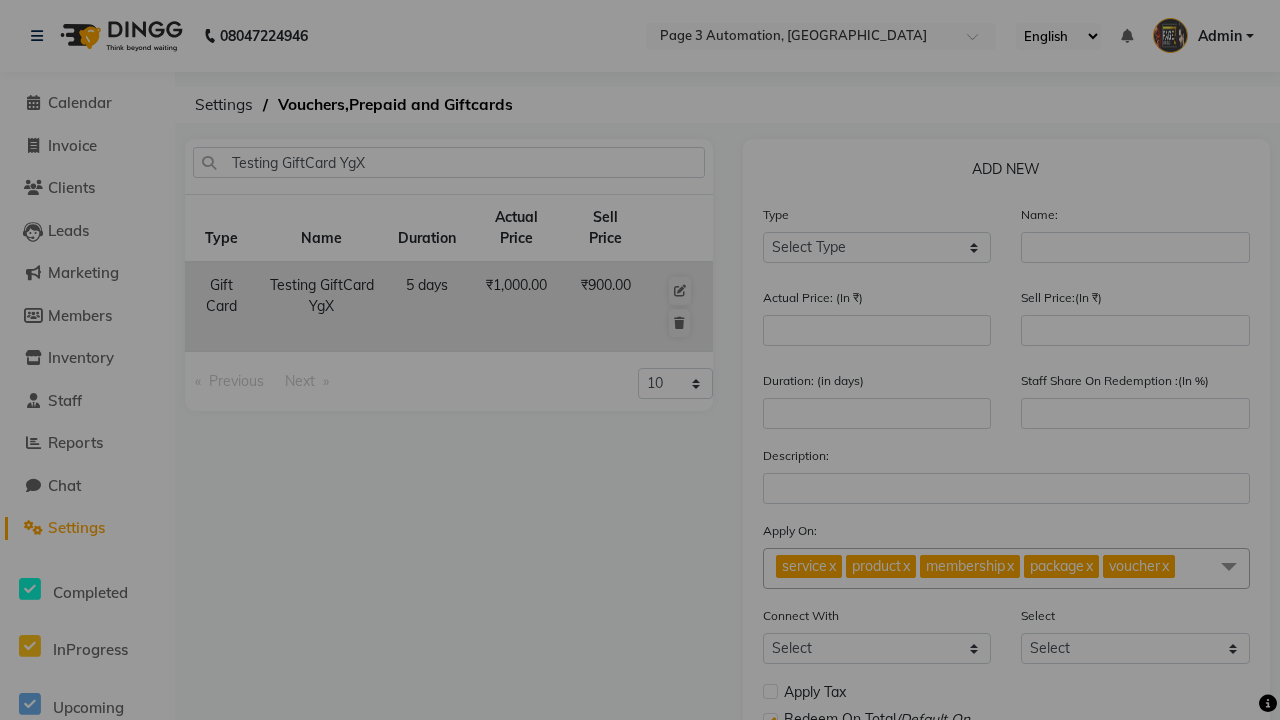 click on "Yes" at bounding box center (606, 482) 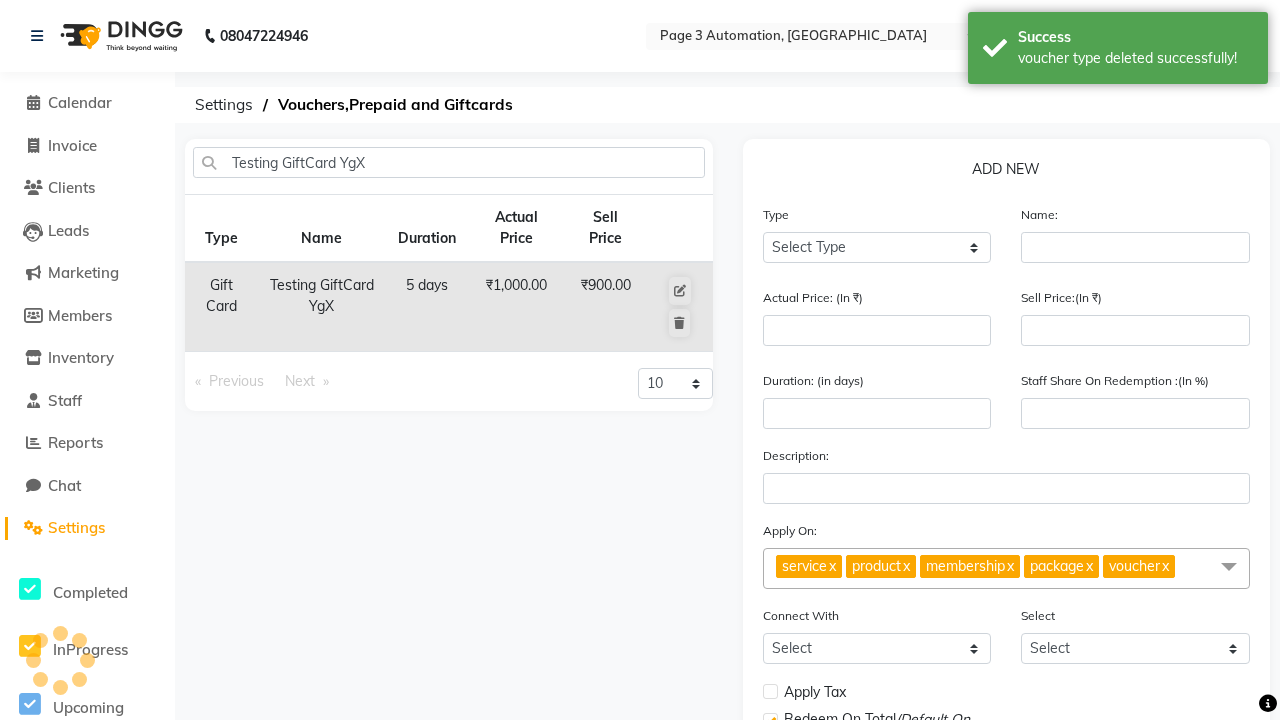 type 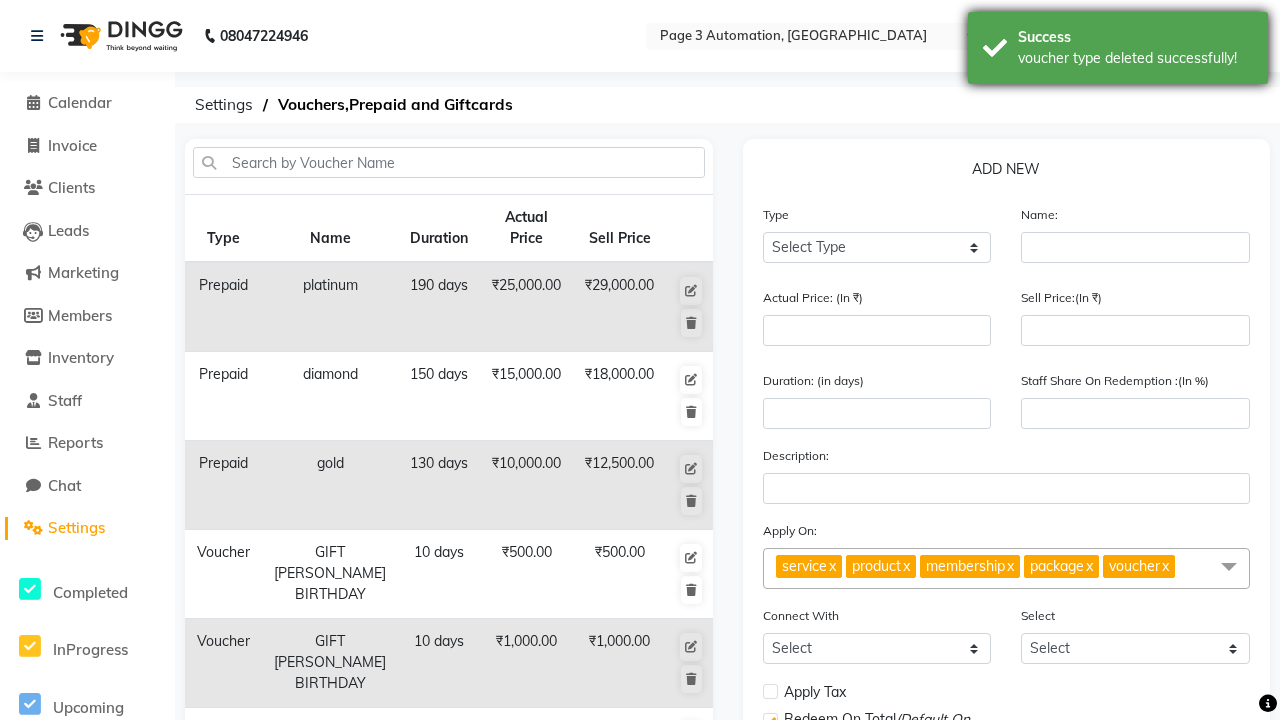 click on "voucher type deleted successfully!" at bounding box center [1135, 58] 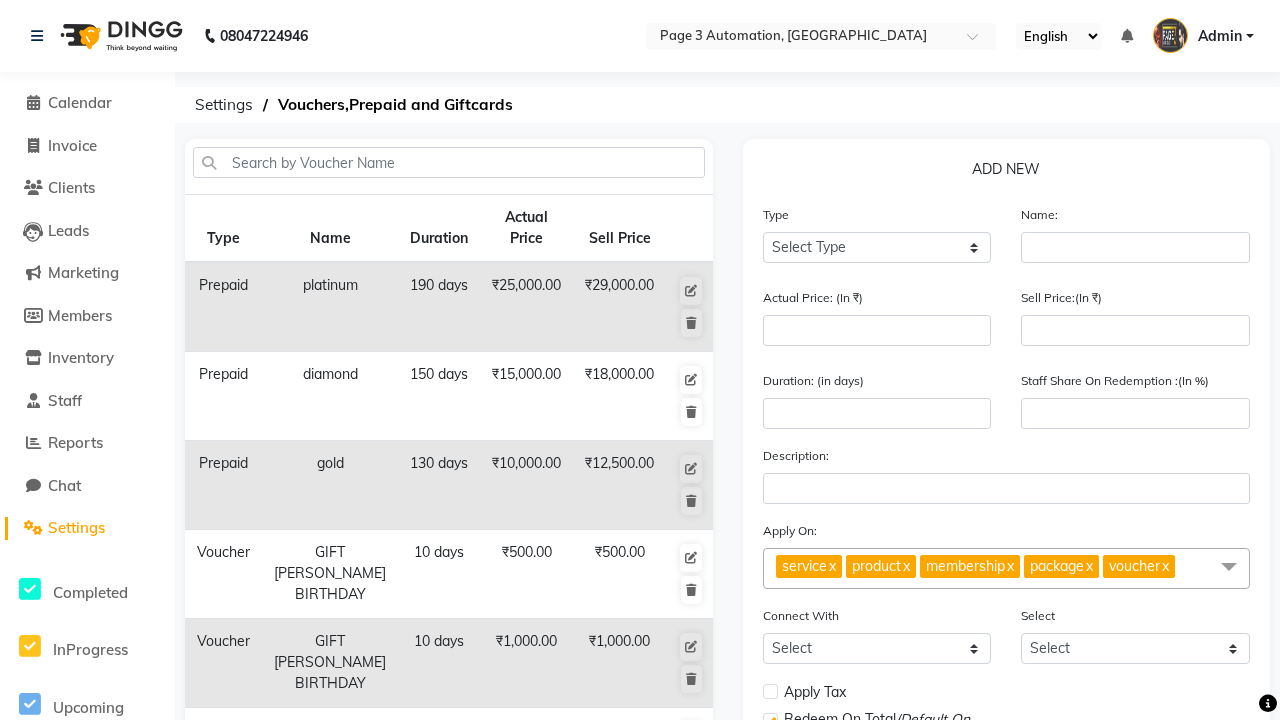 scroll, scrollTop: 0, scrollLeft: 5, axis: horizontal 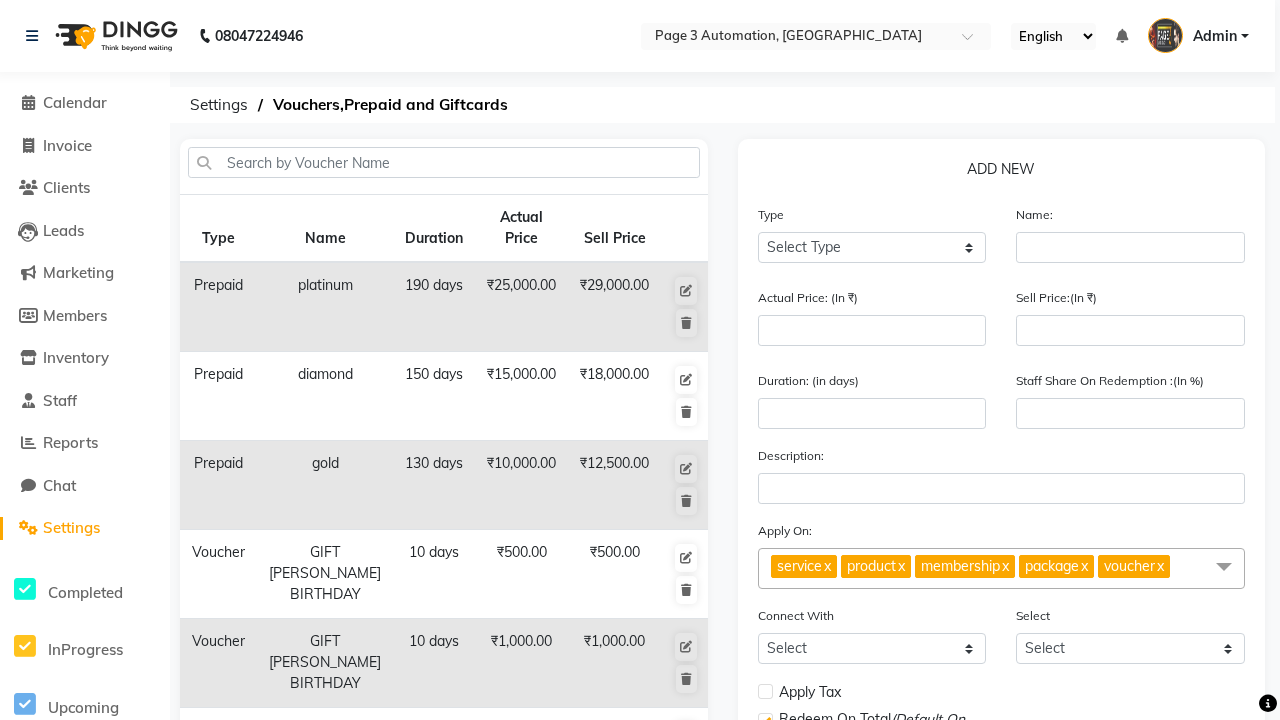 click on "Admin" at bounding box center (1215, 36) 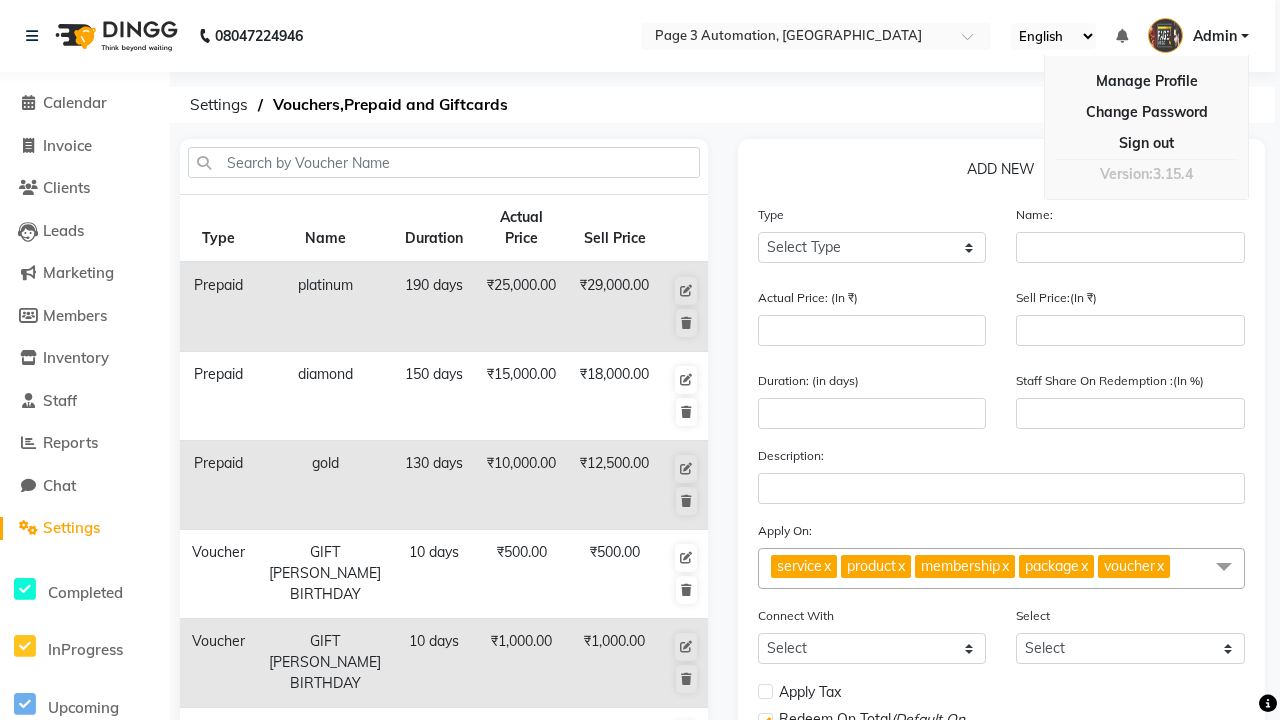 scroll, scrollTop: 20, scrollLeft: 0, axis: vertical 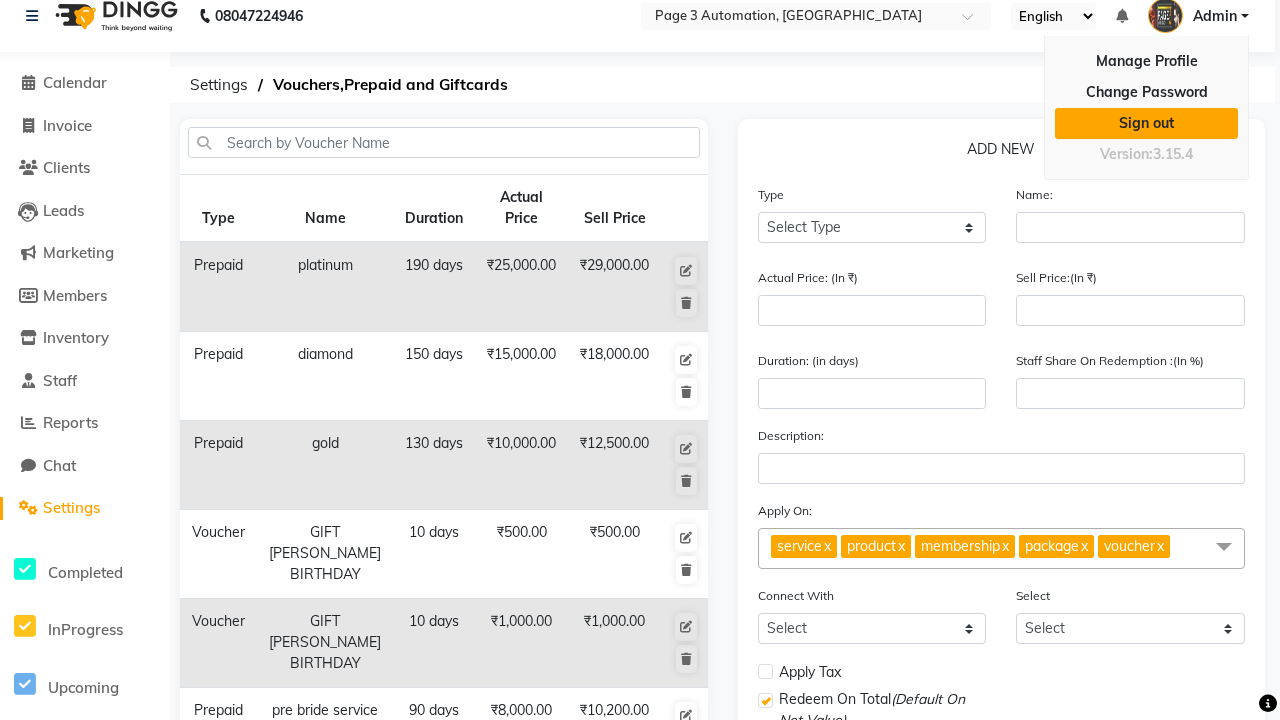 click on "Sign out" at bounding box center [1146, 123] 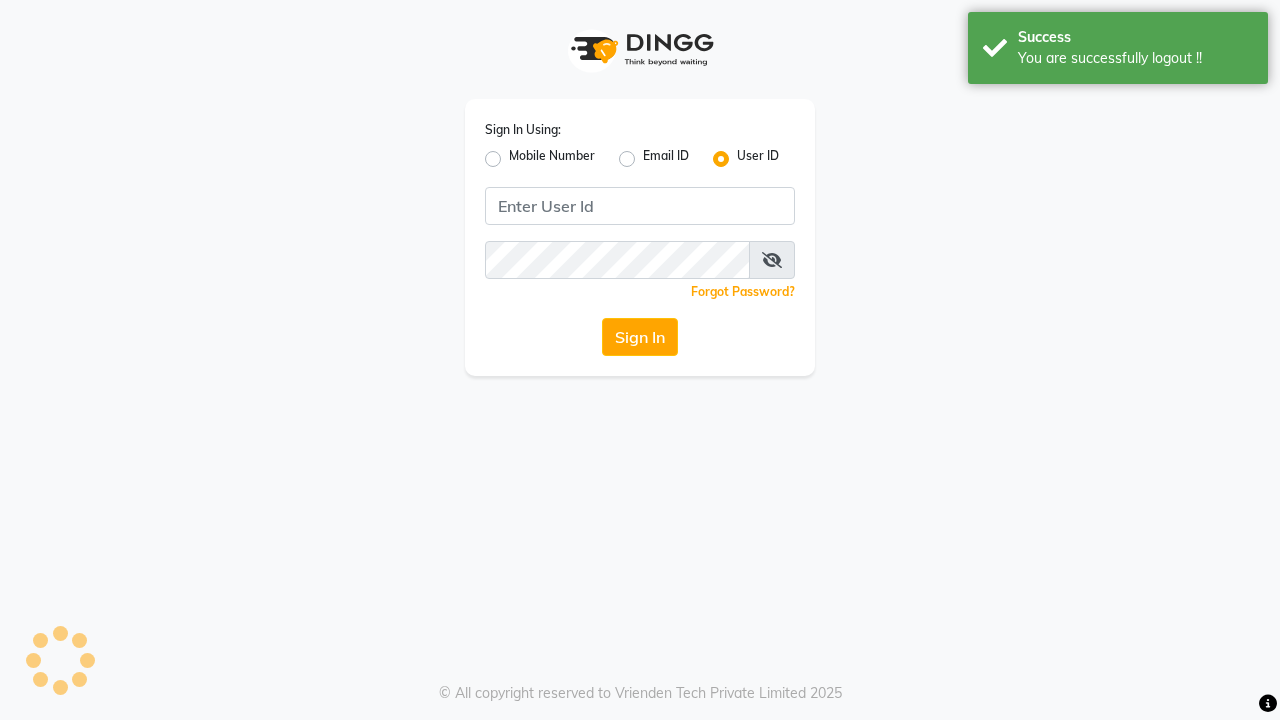 scroll, scrollTop: 0, scrollLeft: 0, axis: both 